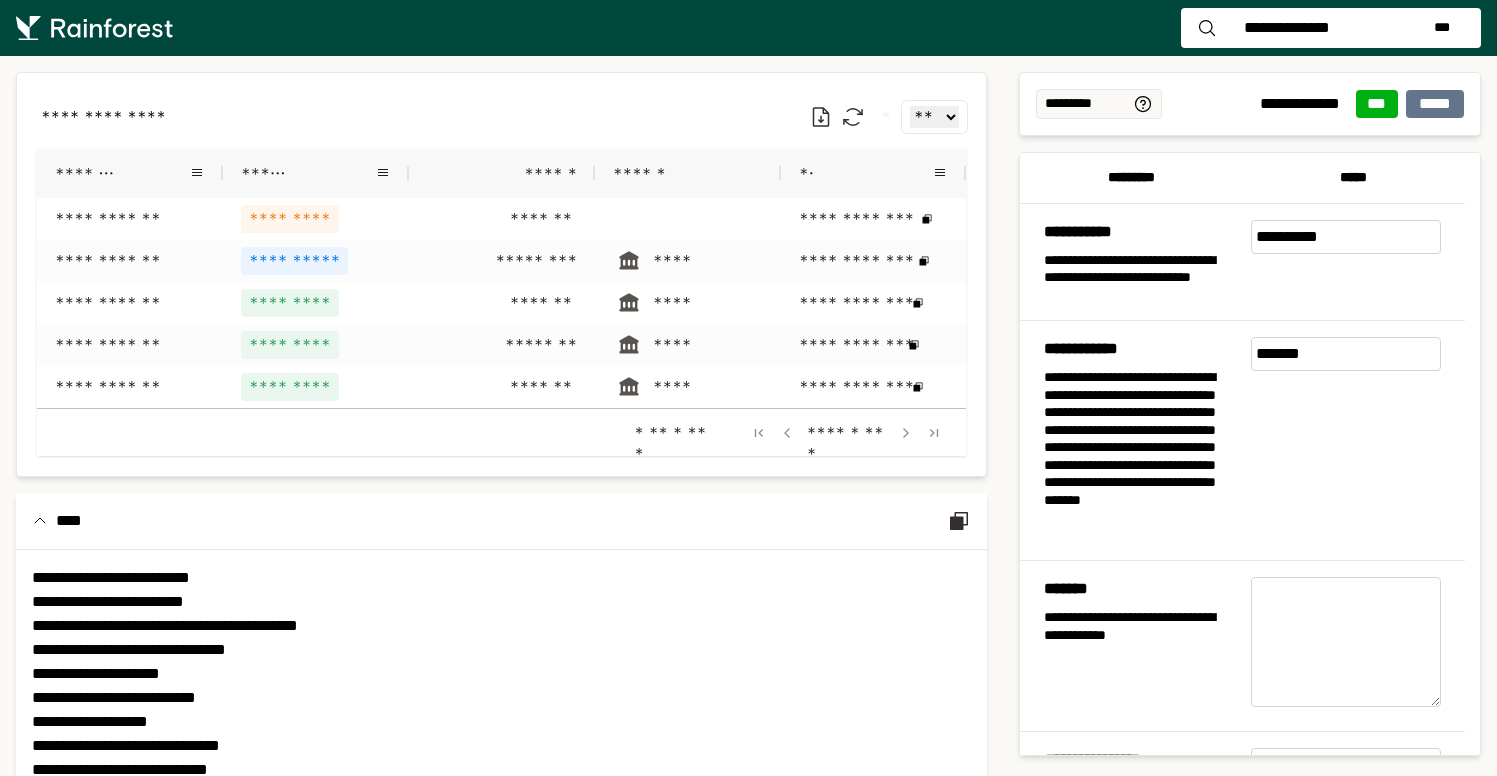 scroll, scrollTop: 0, scrollLeft: 0, axis: both 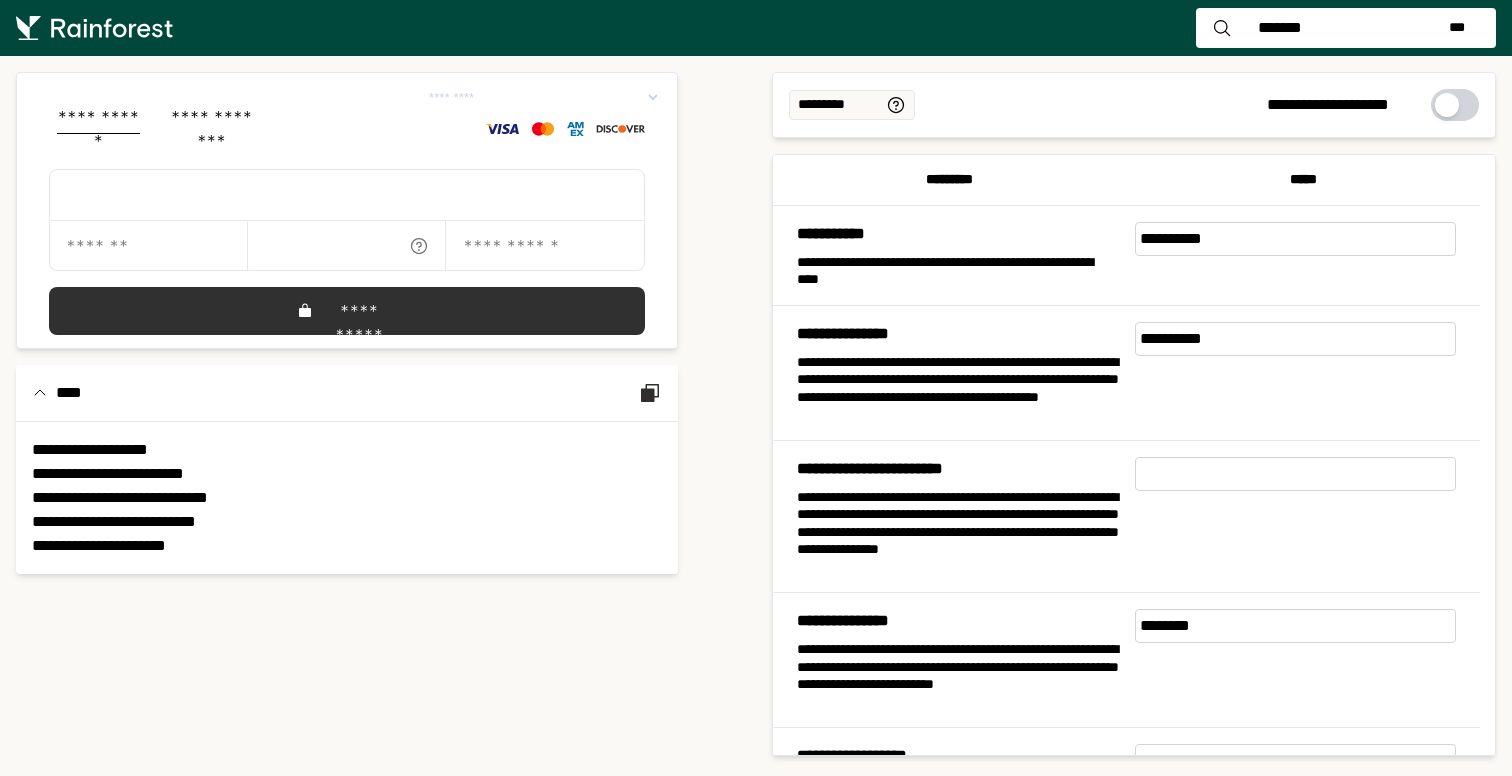 click on "**********" at bounding box center (1296, 239) 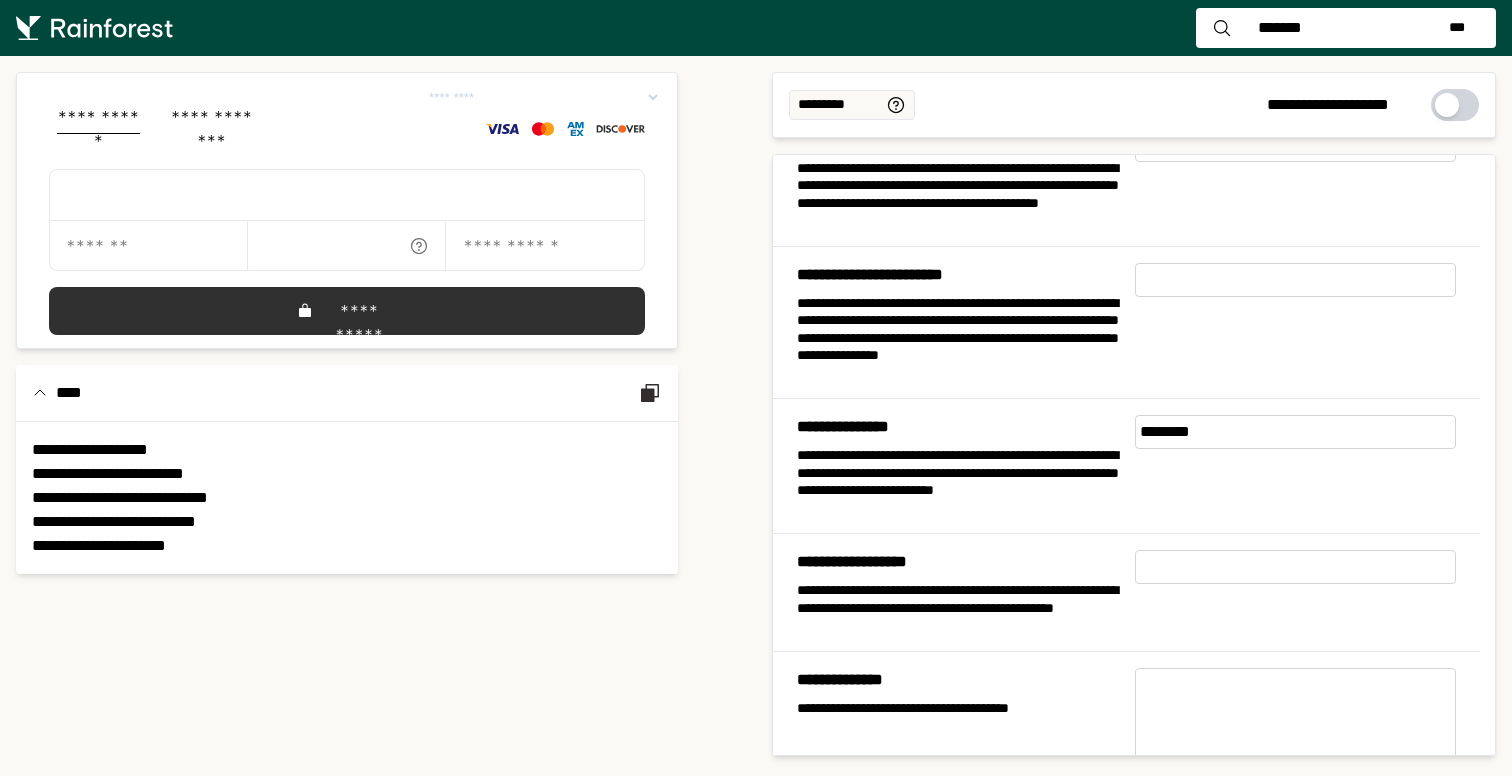 scroll, scrollTop: 0, scrollLeft: 0, axis: both 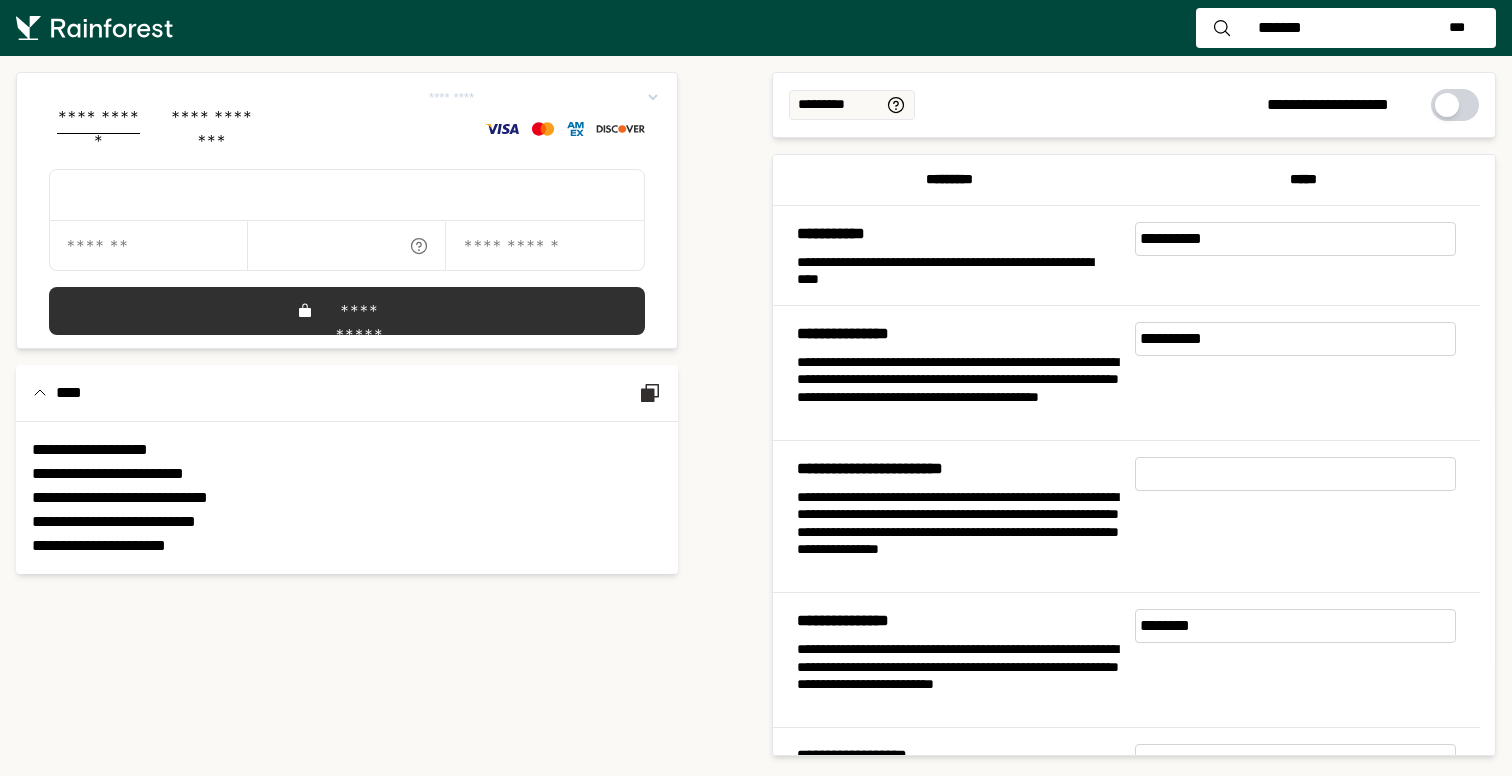 click at bounding box center (1447, 105) 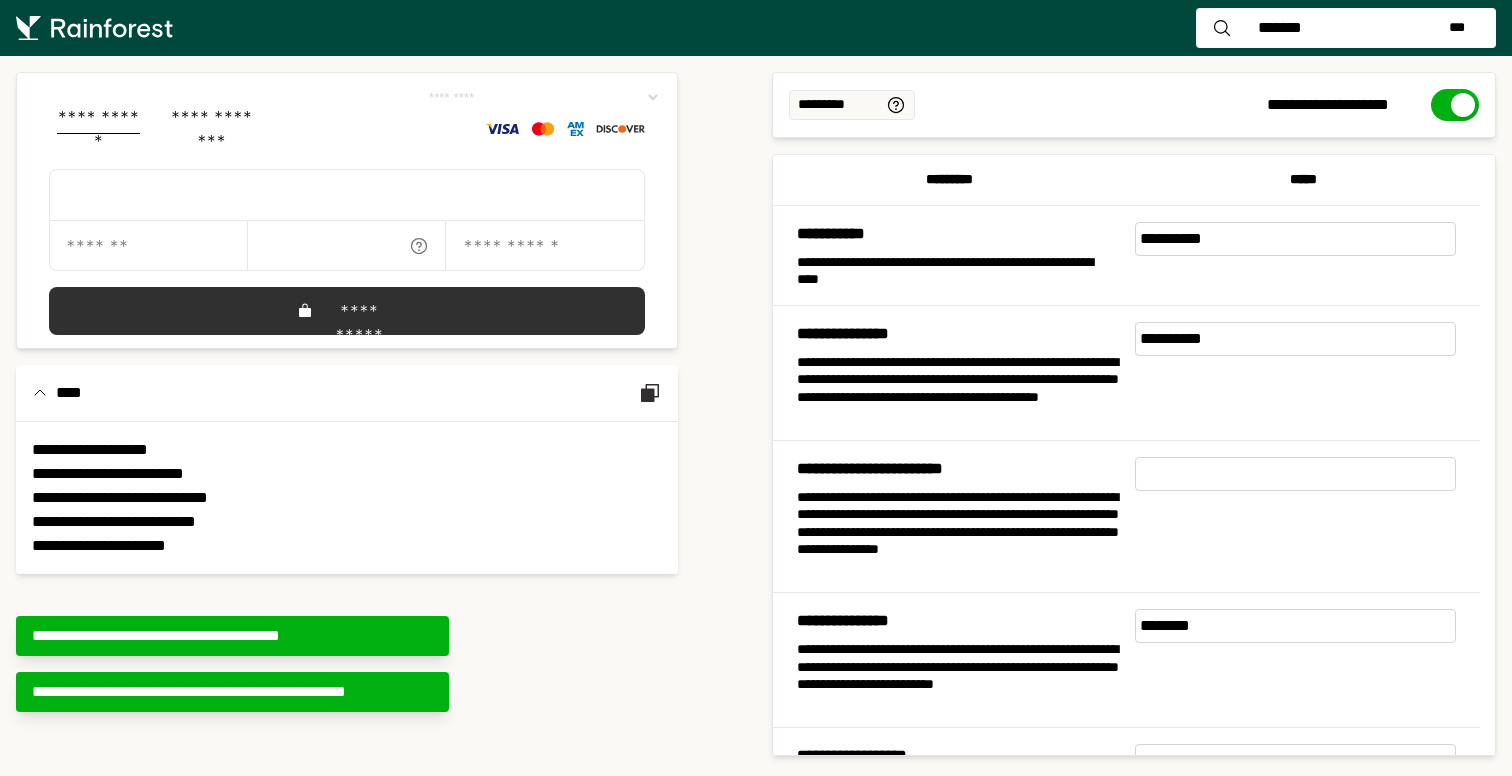 click at bounding box center (1463, 105) 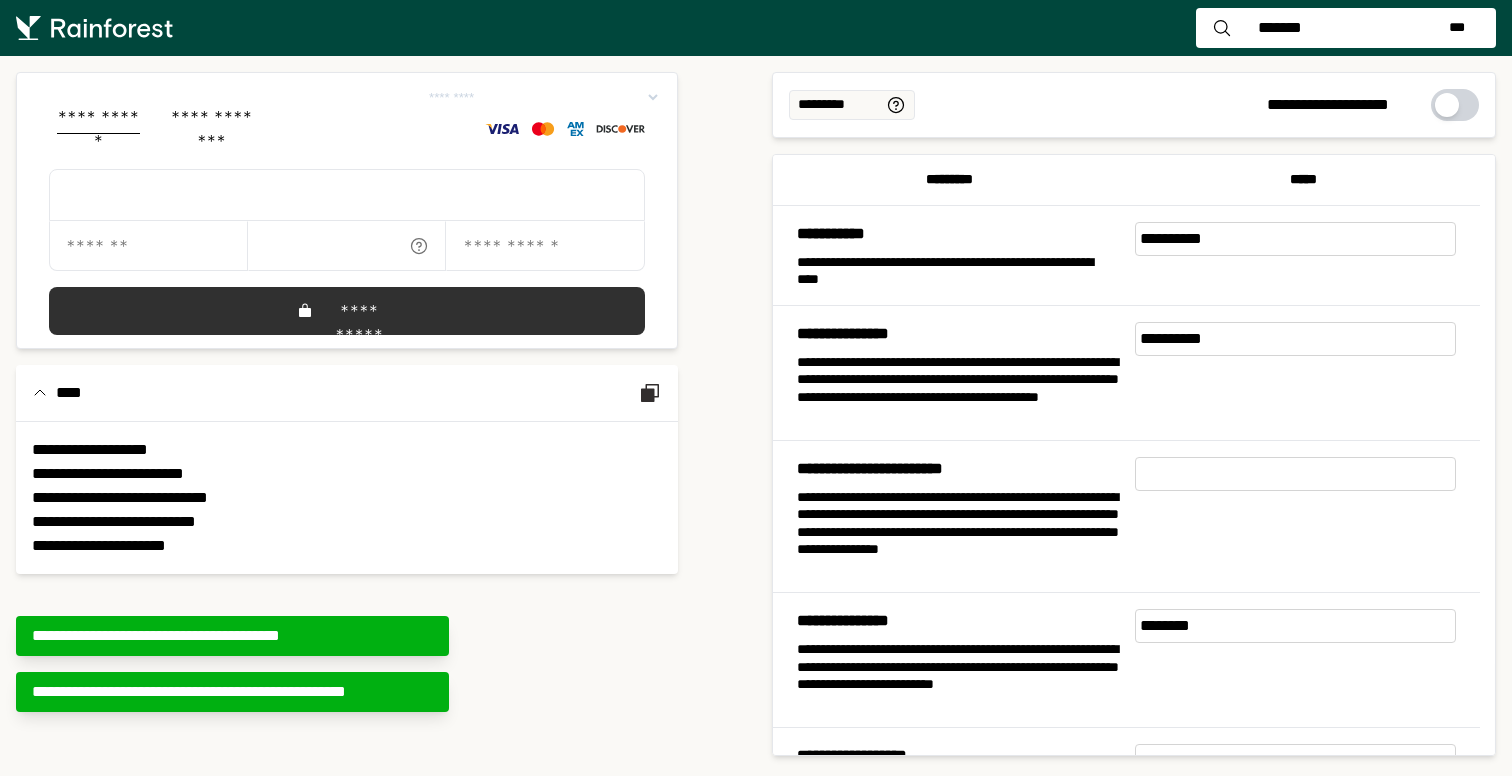 click at bounding box center [1447, 105] 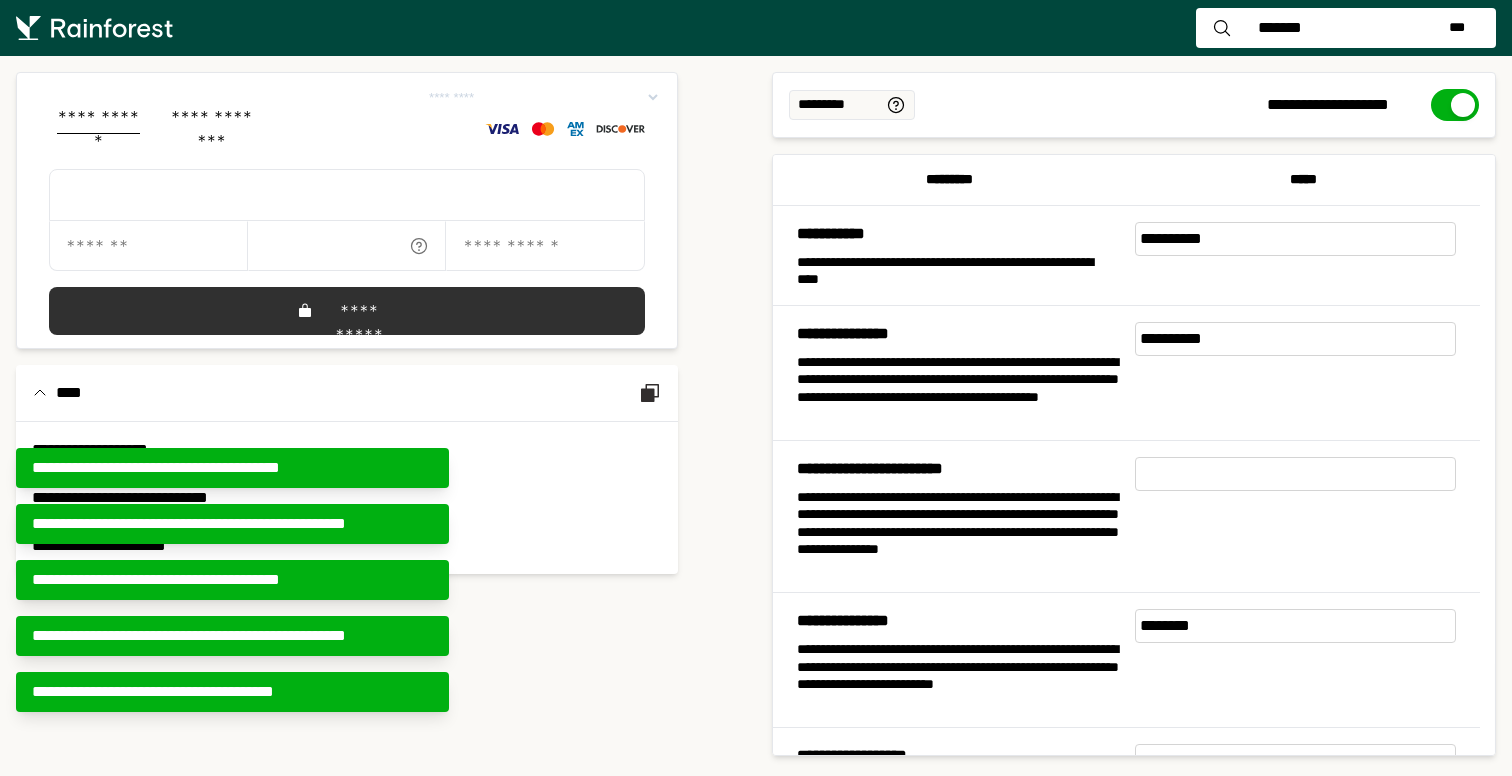 click at bounding box center [347, 188] 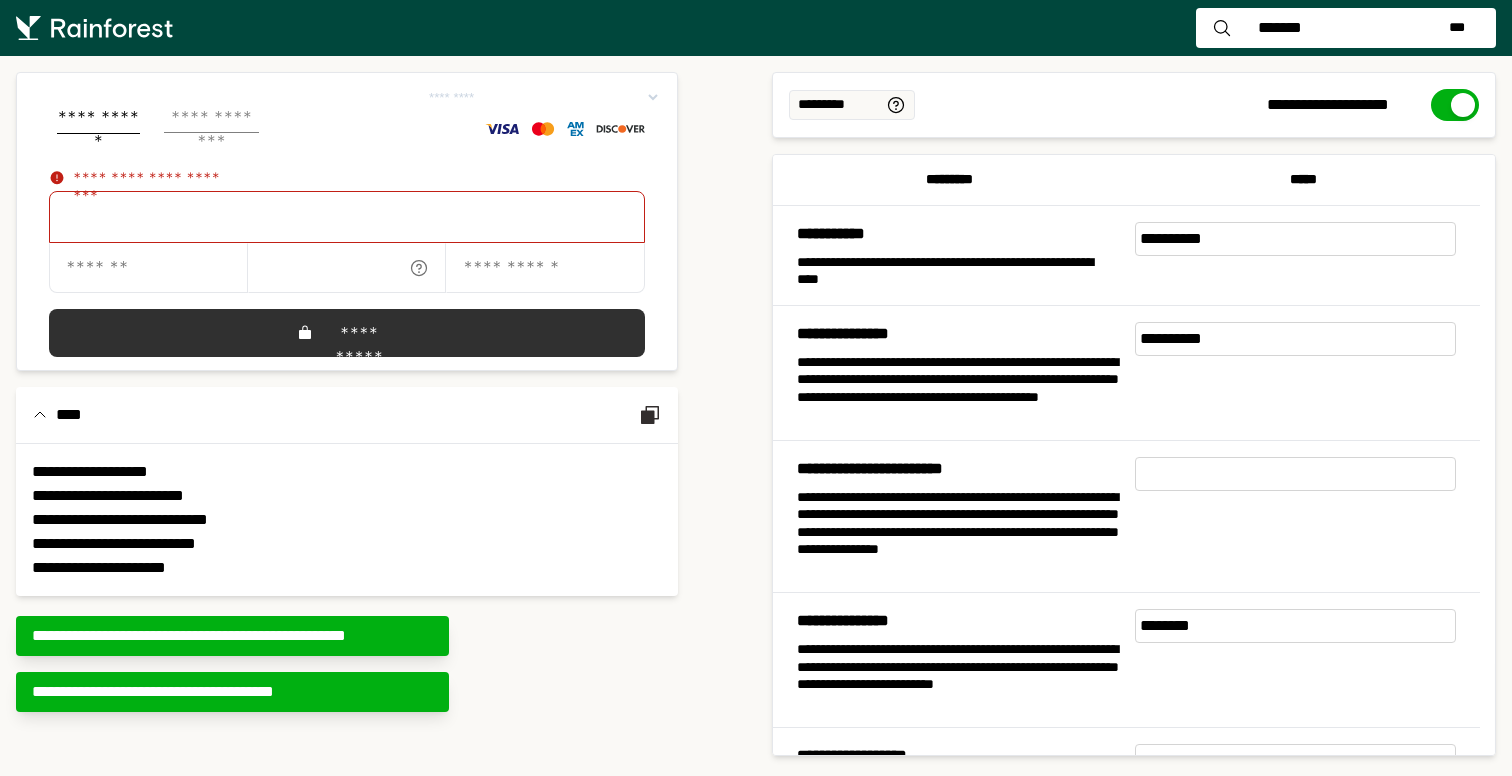 click on "**********" at bounding box center [212, 119] 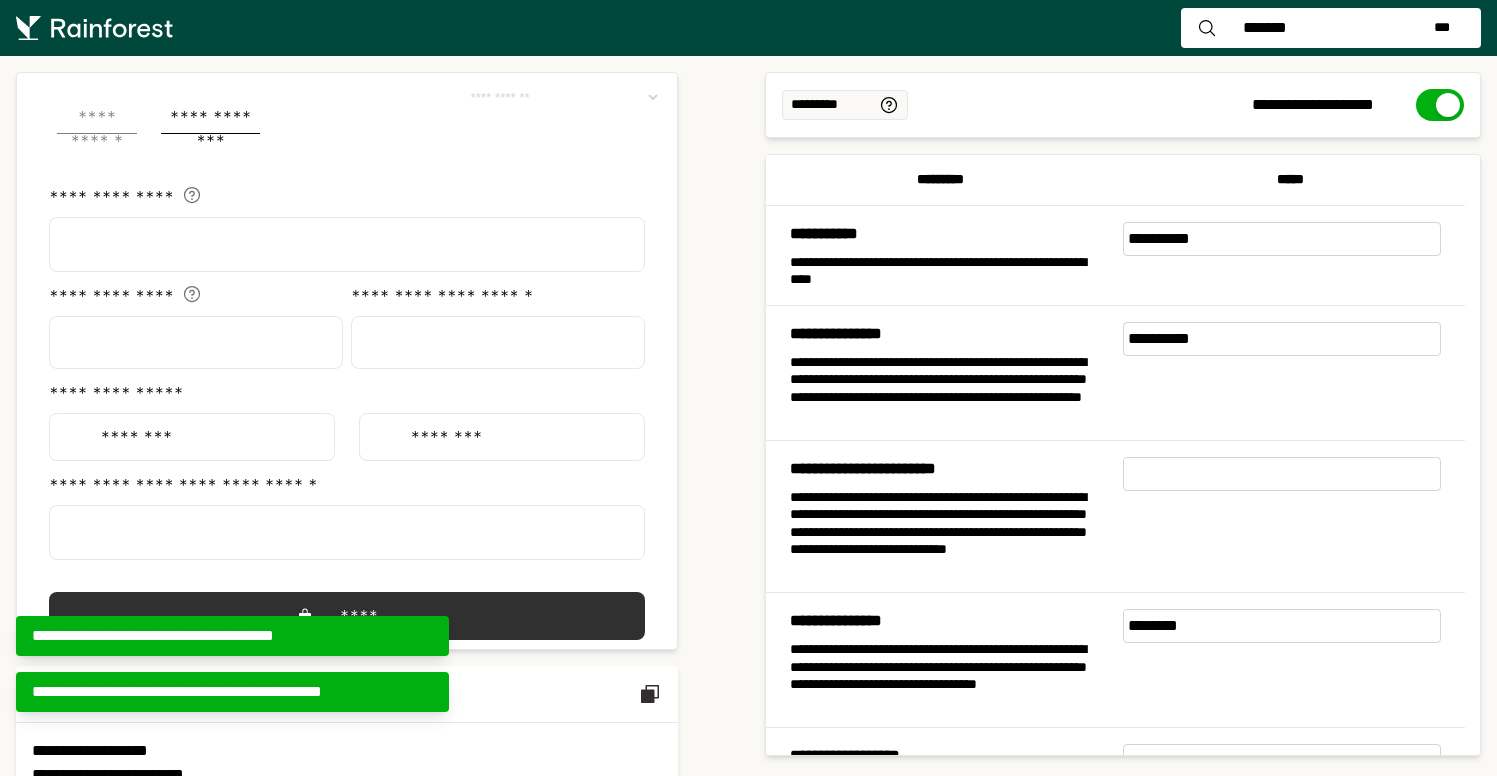 click on "**********" at bounding box center [97, 119] 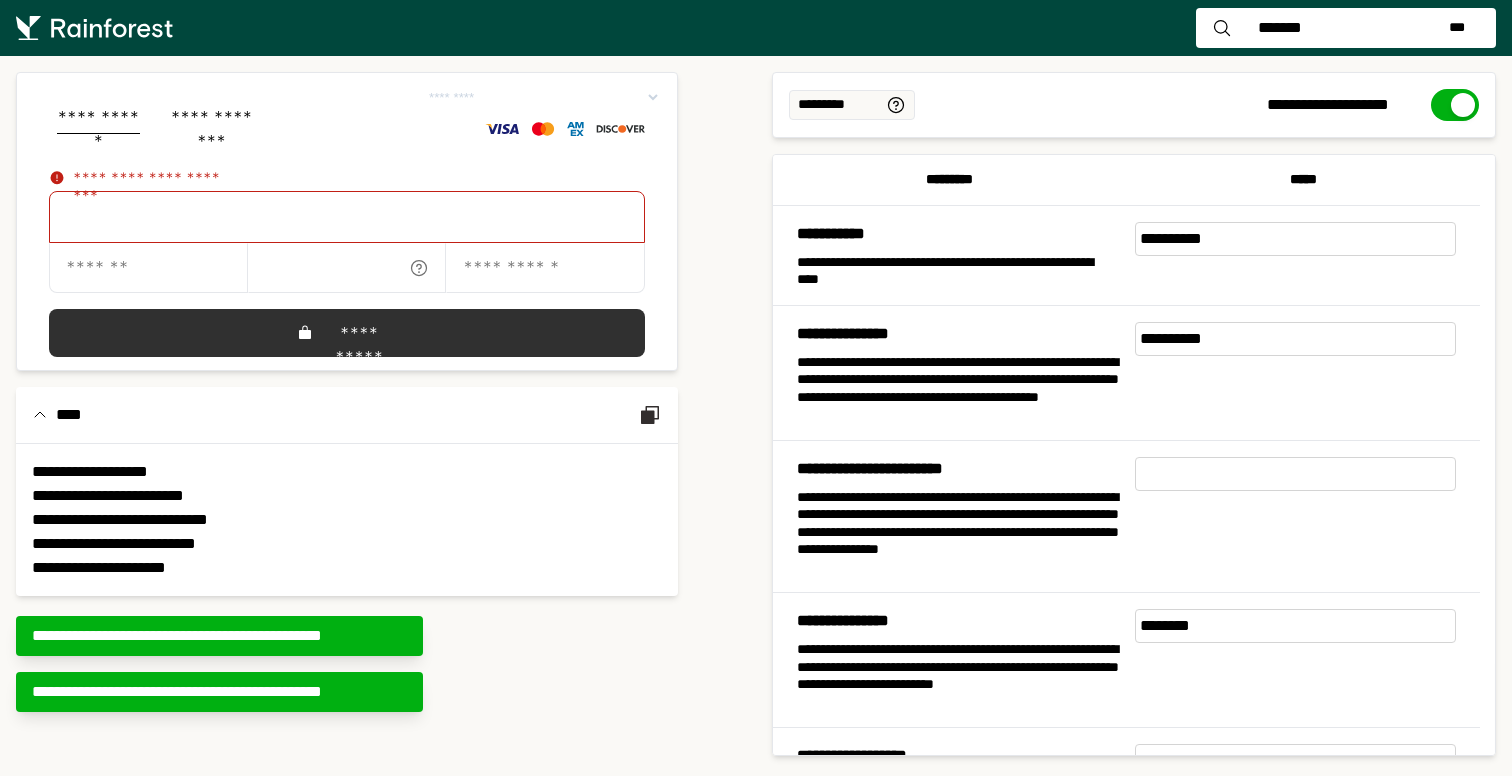 click at bounding box center [148, 268] 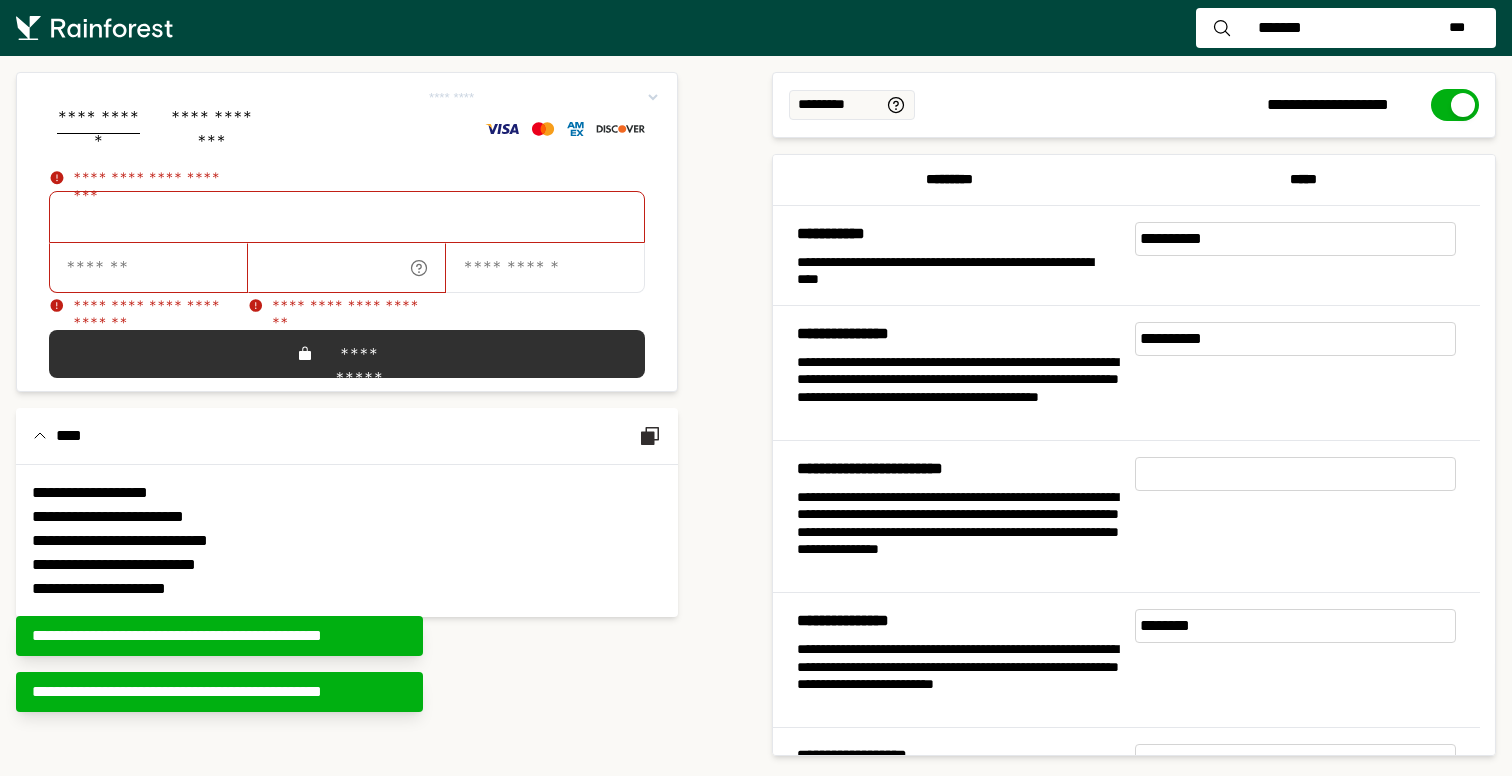 click at bounding box center [545, 268] 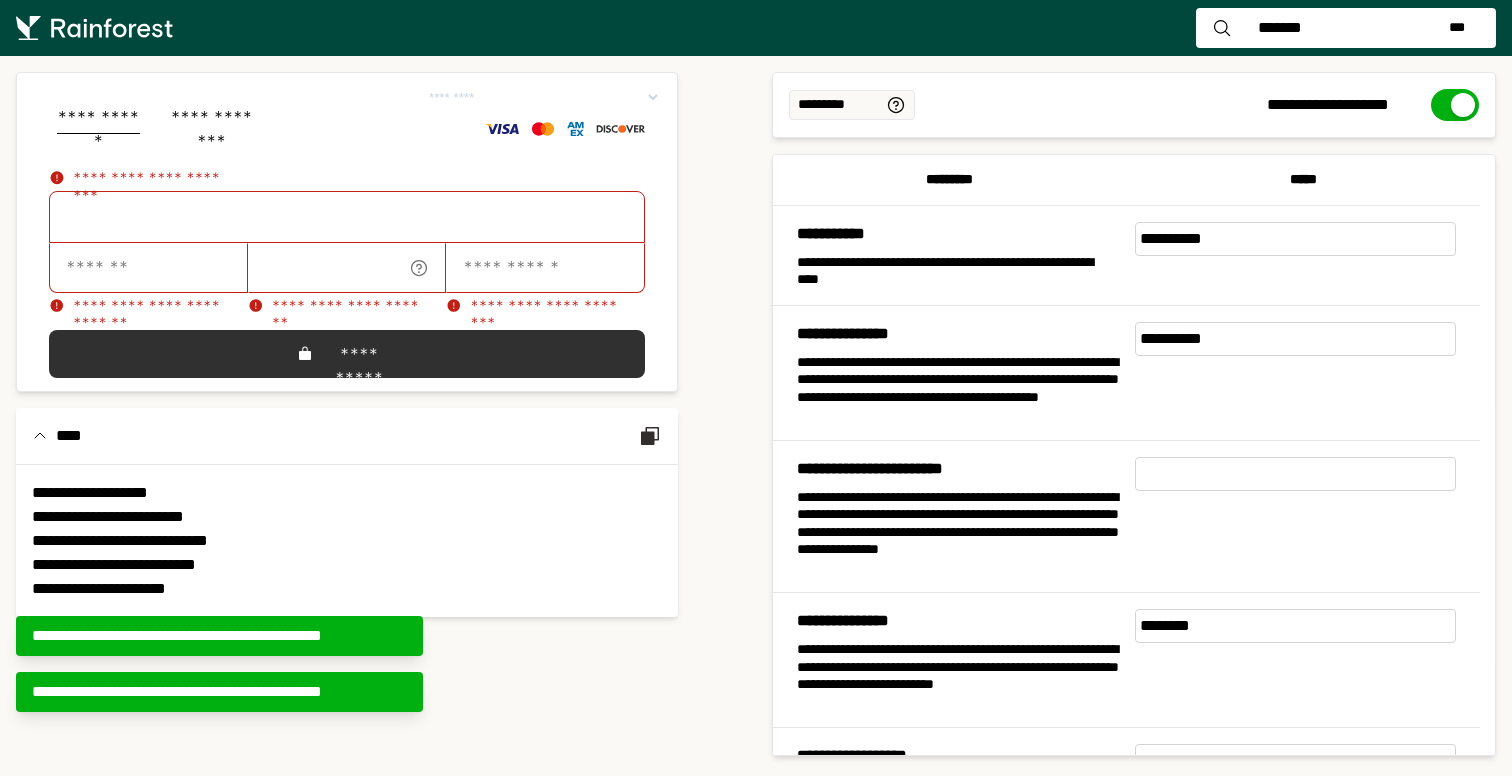 click on "**********" at bounding box center [347, 541] 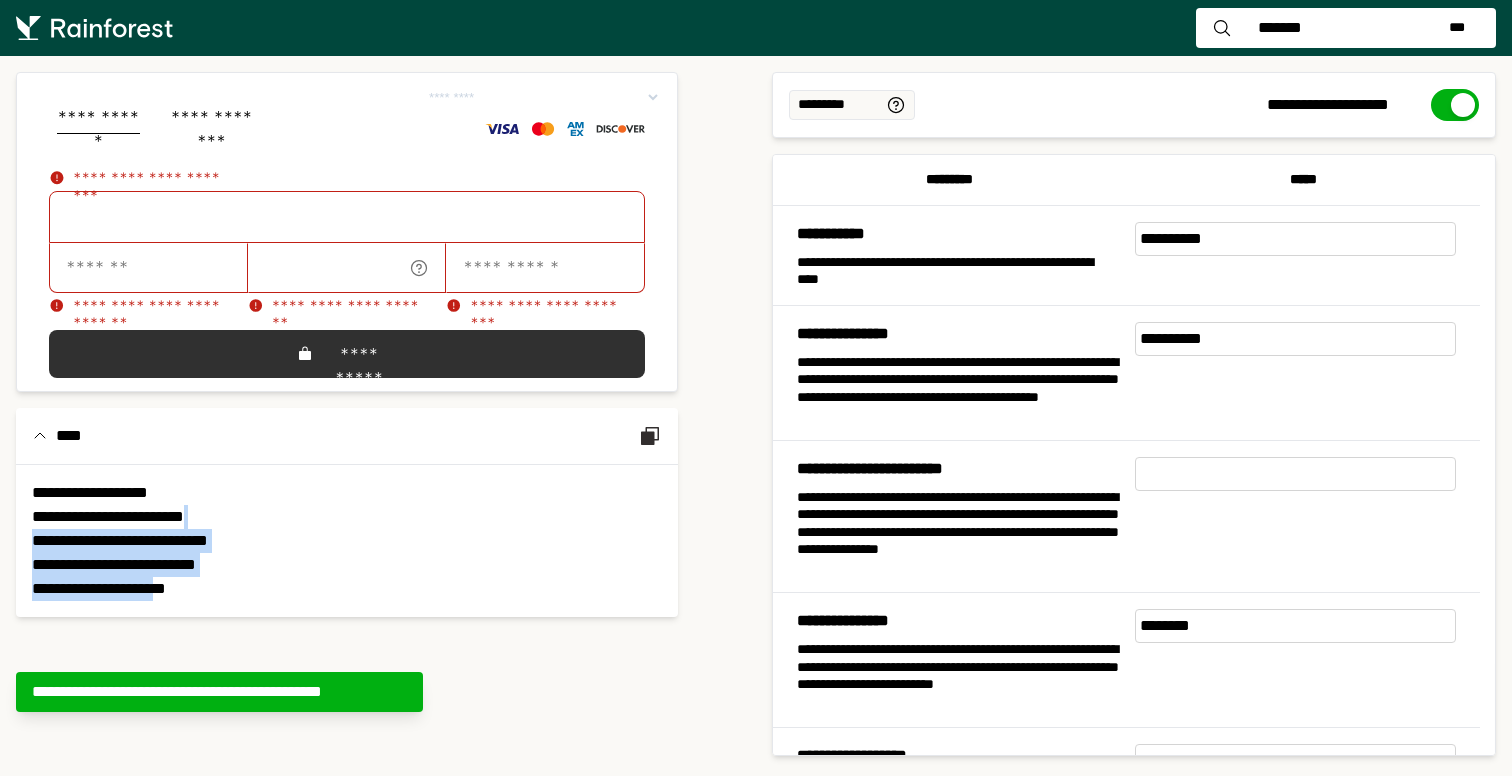 drag, startPoint x: 319, startPoint y: 524, endPoint x: 225, endPoint y: 580, distance: 109.41663 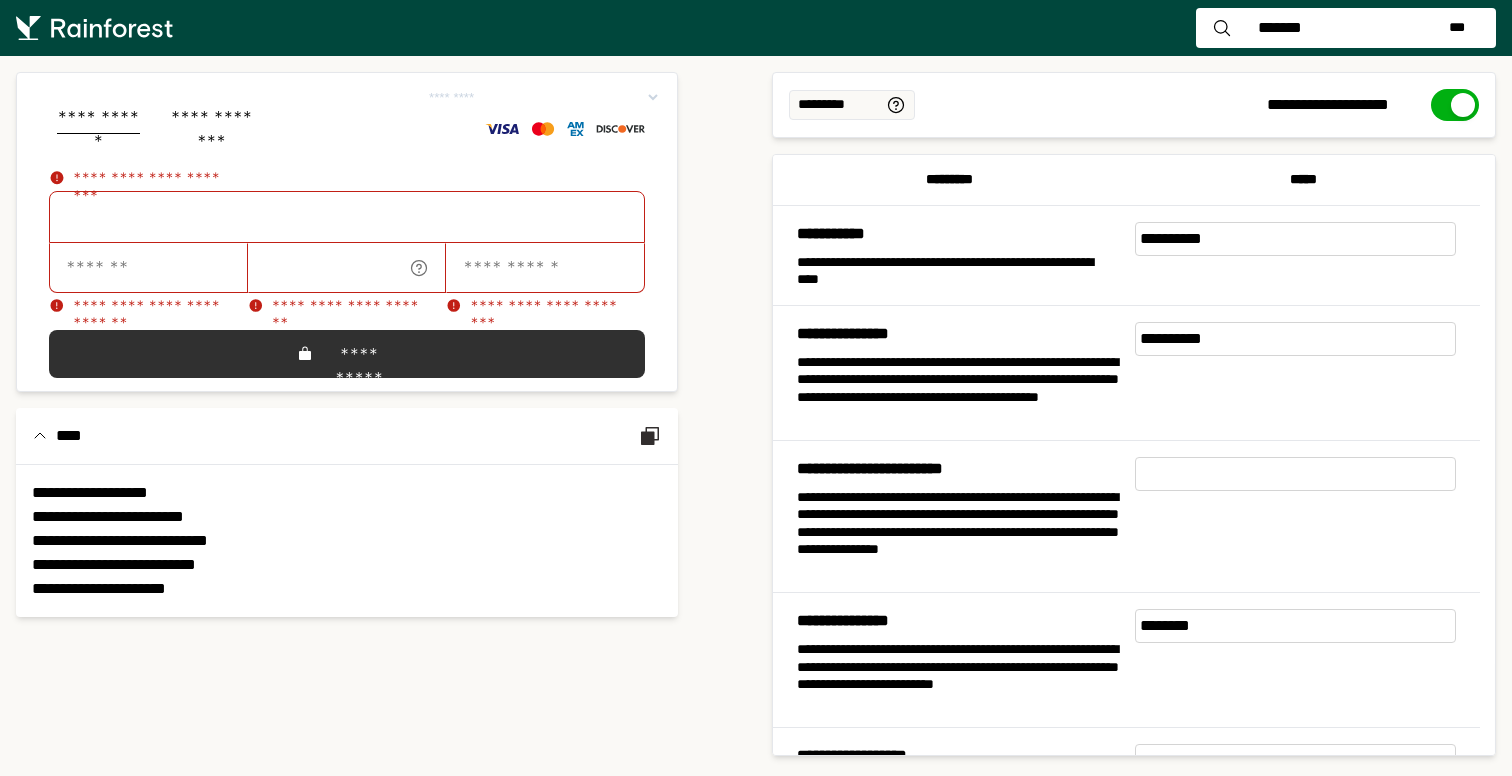 click on "**********" at bounding box center [347, 541] 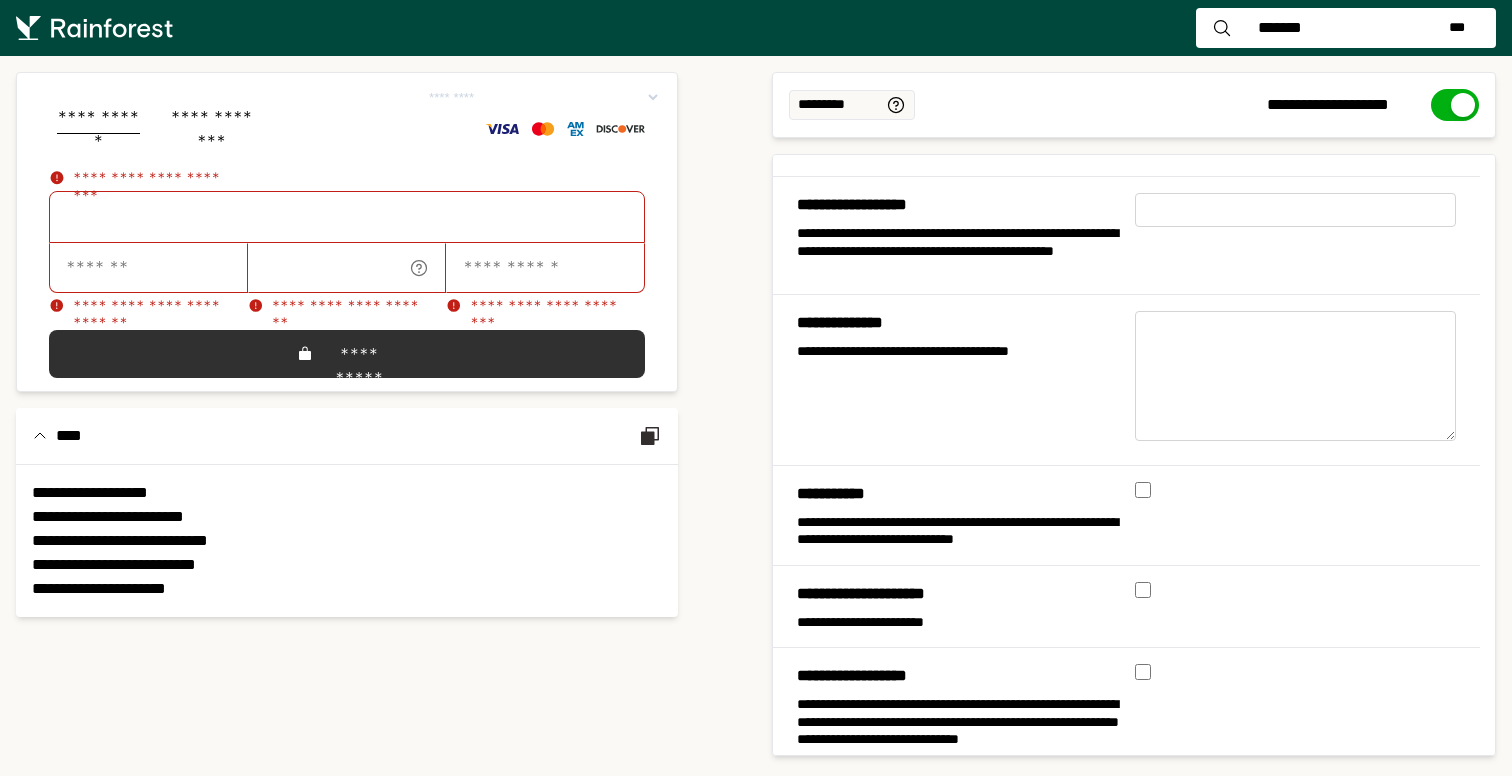 scroll, scrollTop: 0, scrollLeft: 0, axis: both 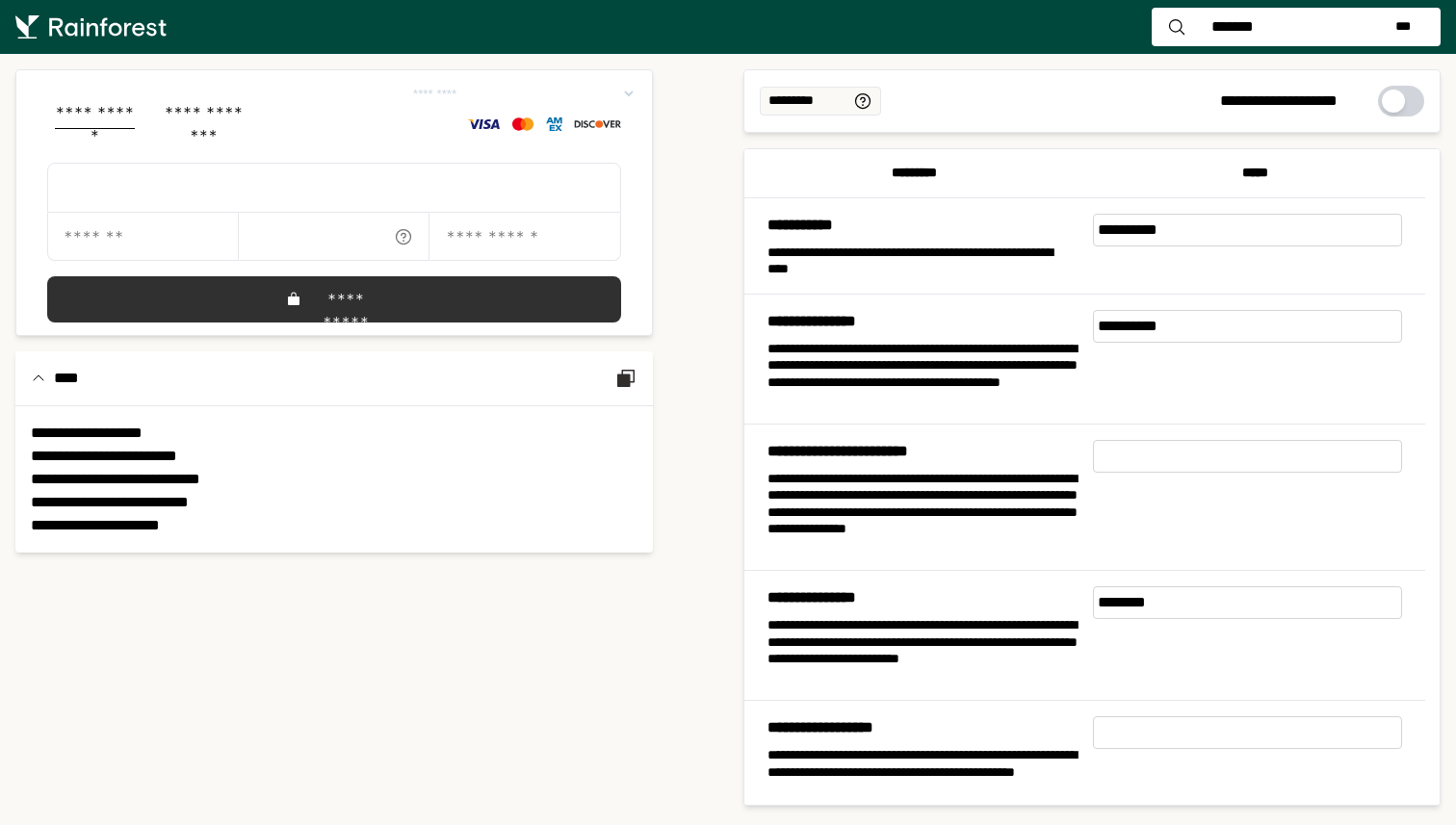 click on "*****" at bounding box center (1256, 173) 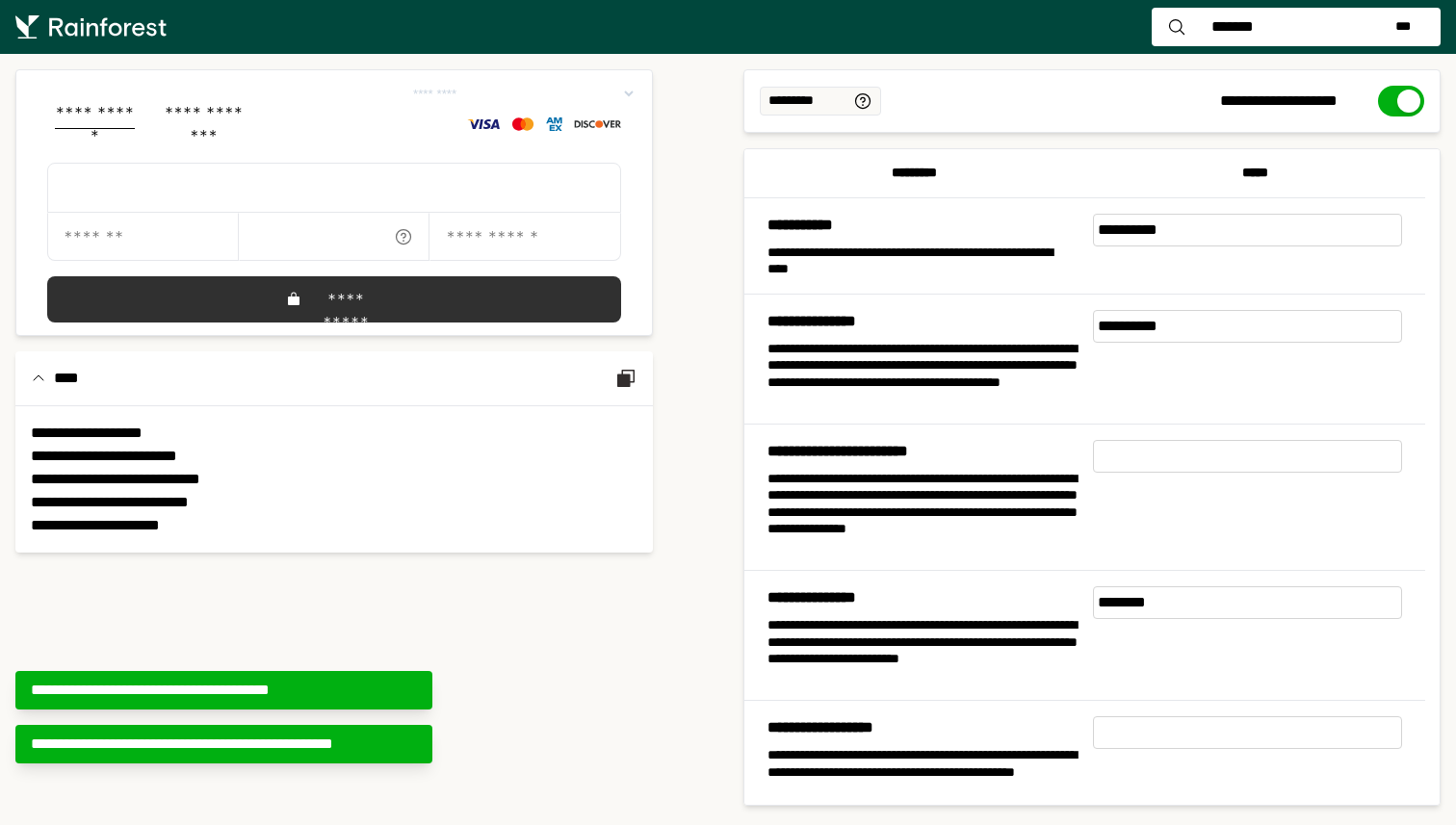 click at bounding box center [1409, 101] 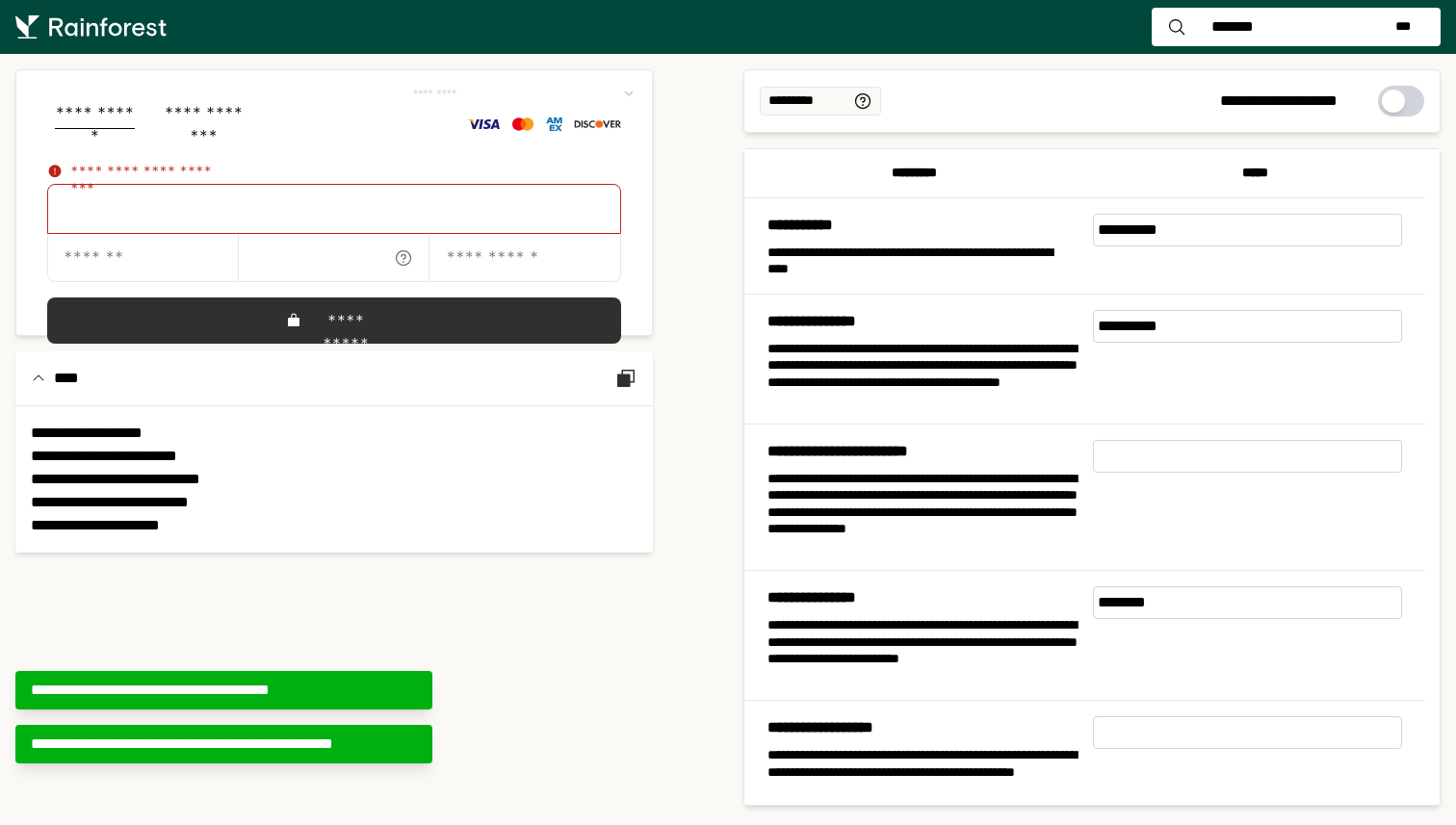 click on "**********" at bounding box center [334, 479] 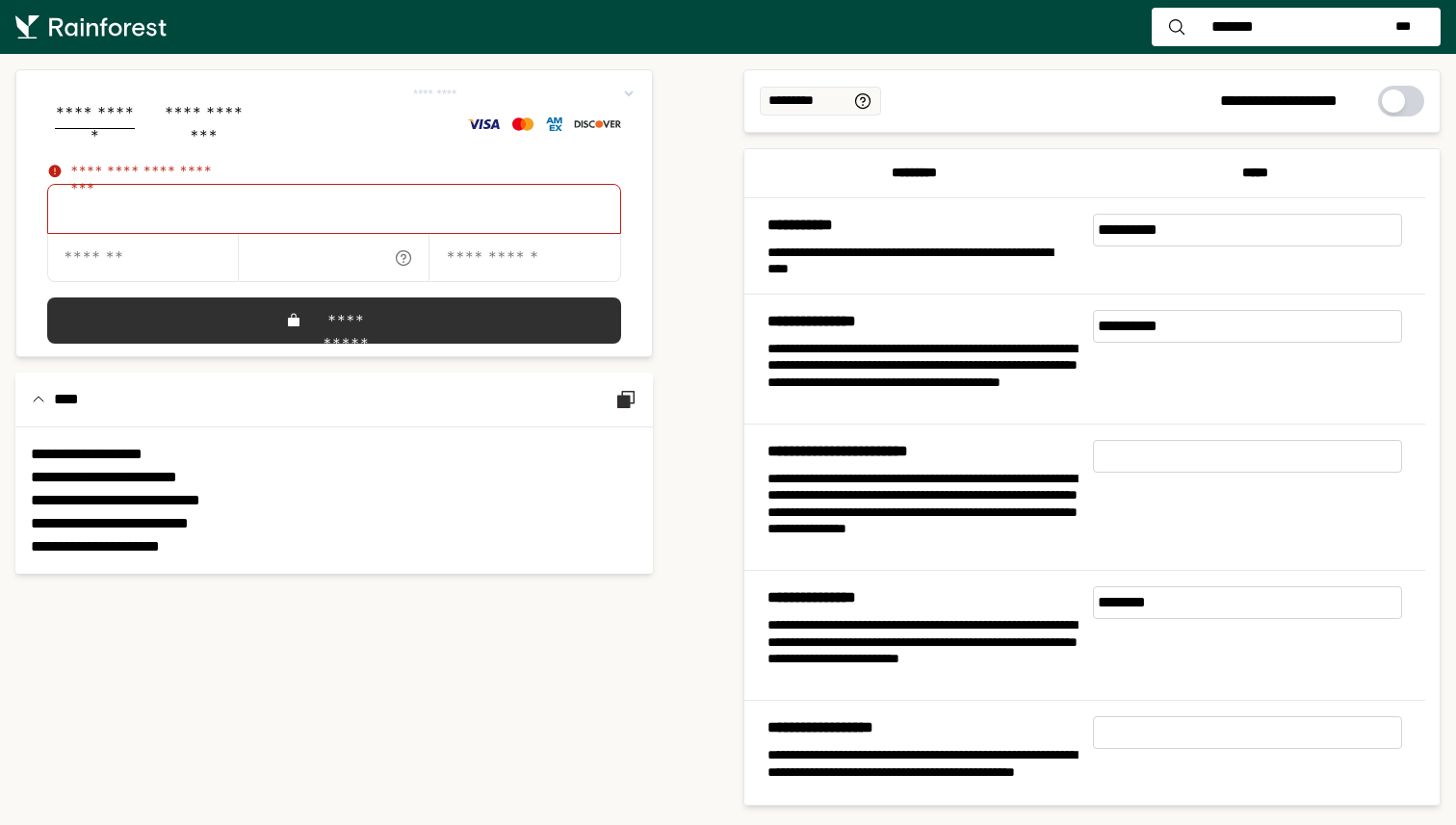 click on "**********" at bounding box center (334, 501) 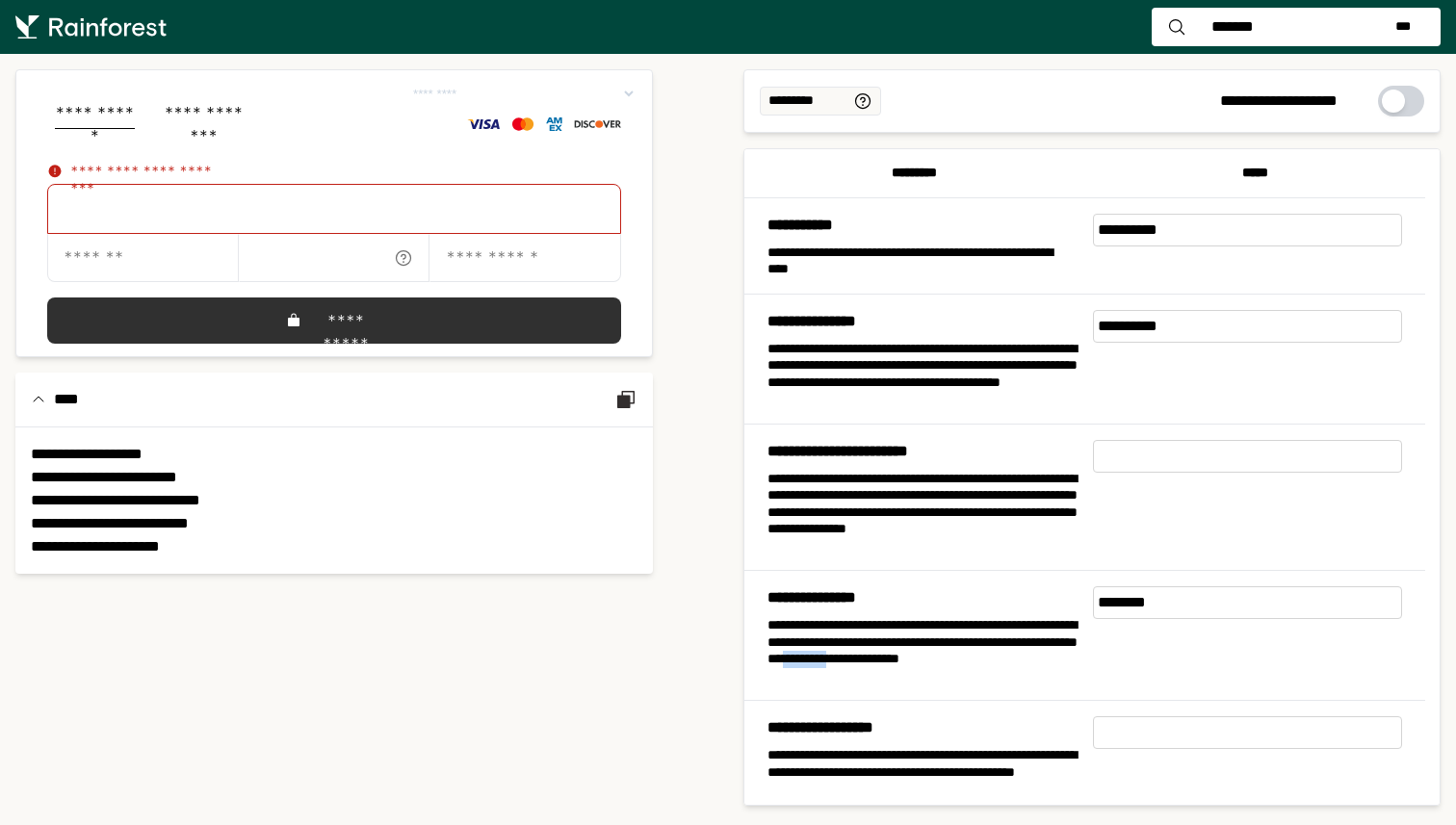 click on "**********" at bounding box center (923, 651) 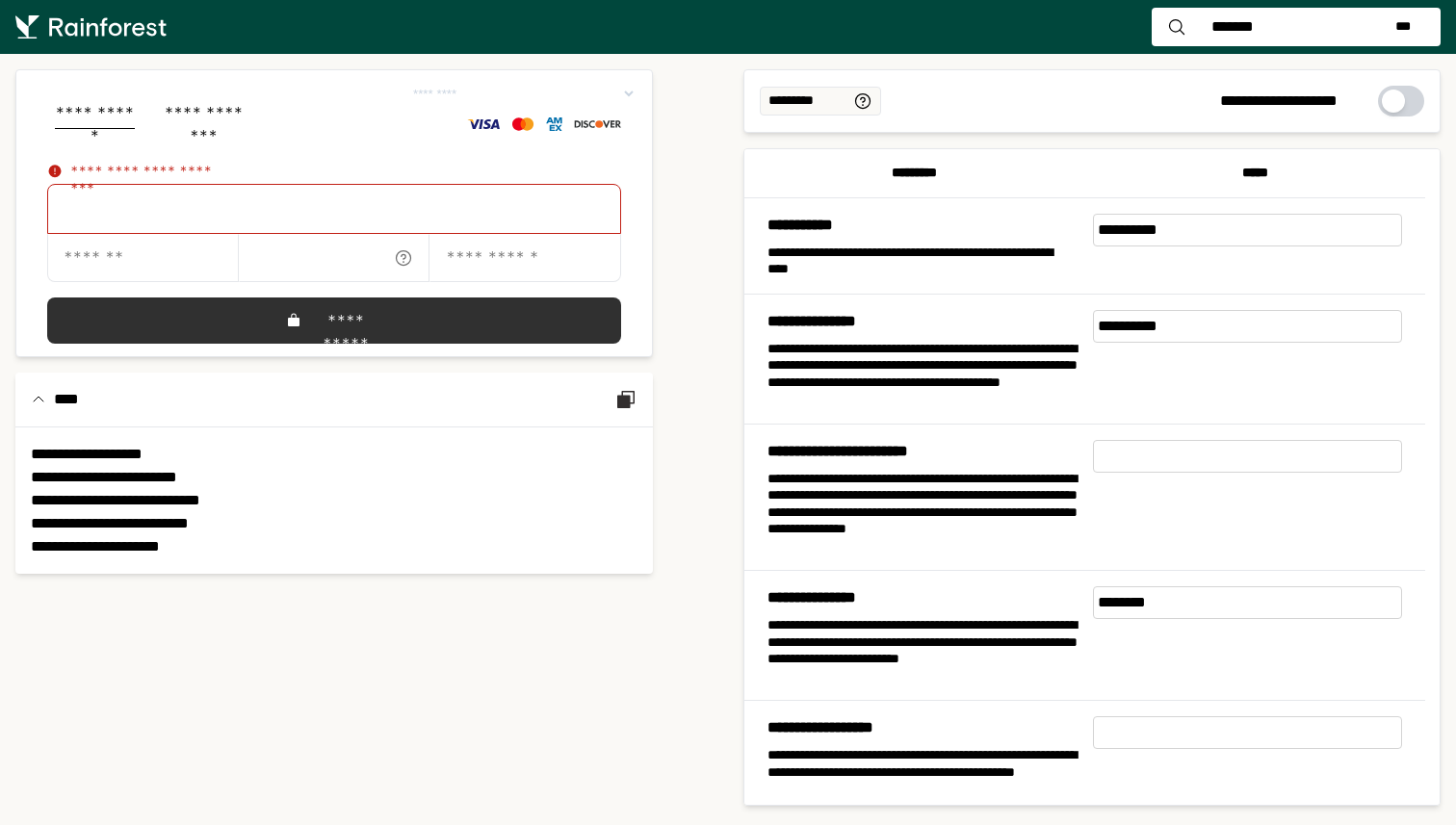 click on "********" at bounding box center (1248, 603) 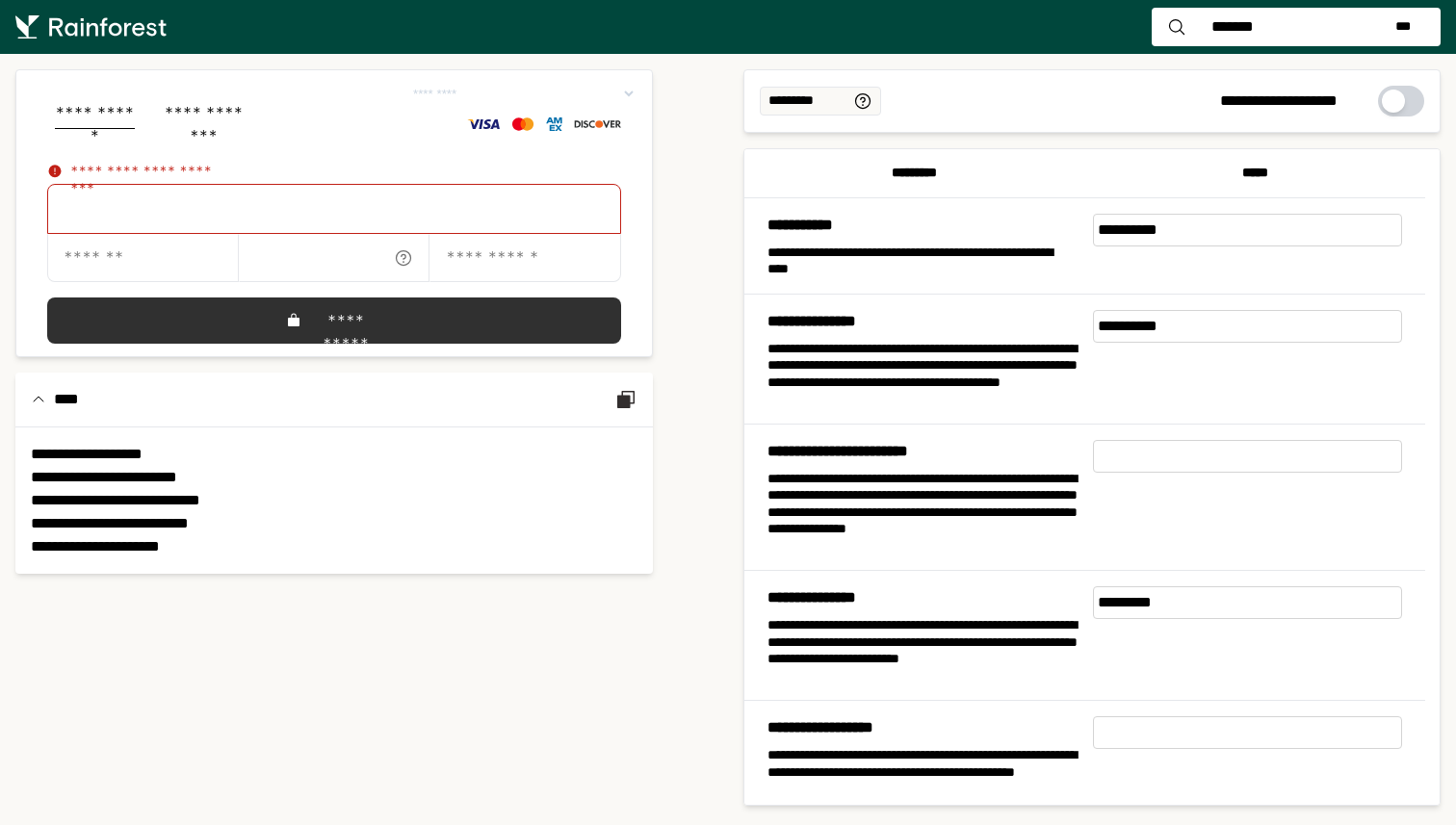 paste on "**********" 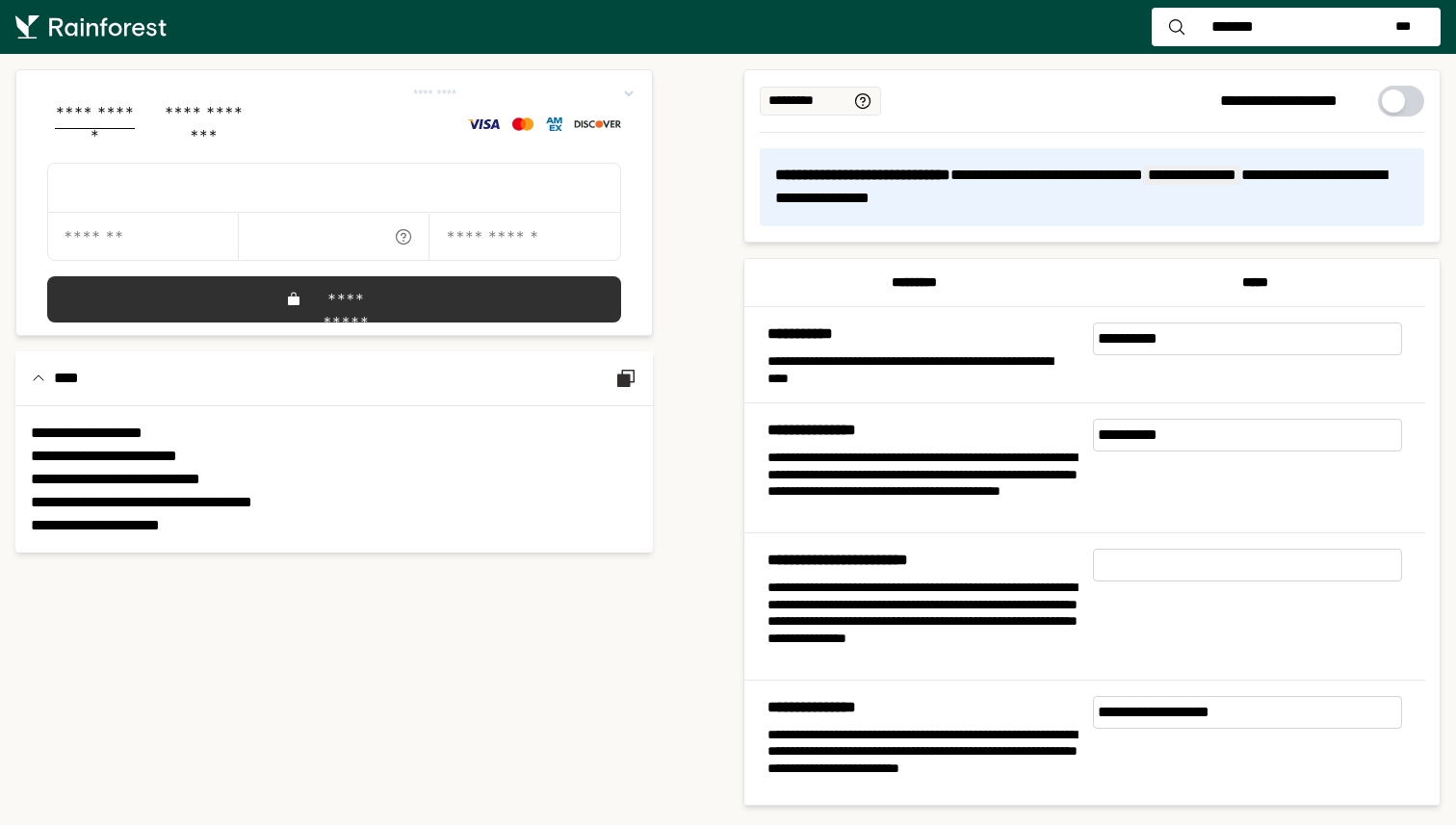 click on "**********" at bounding box center (1248, 712) 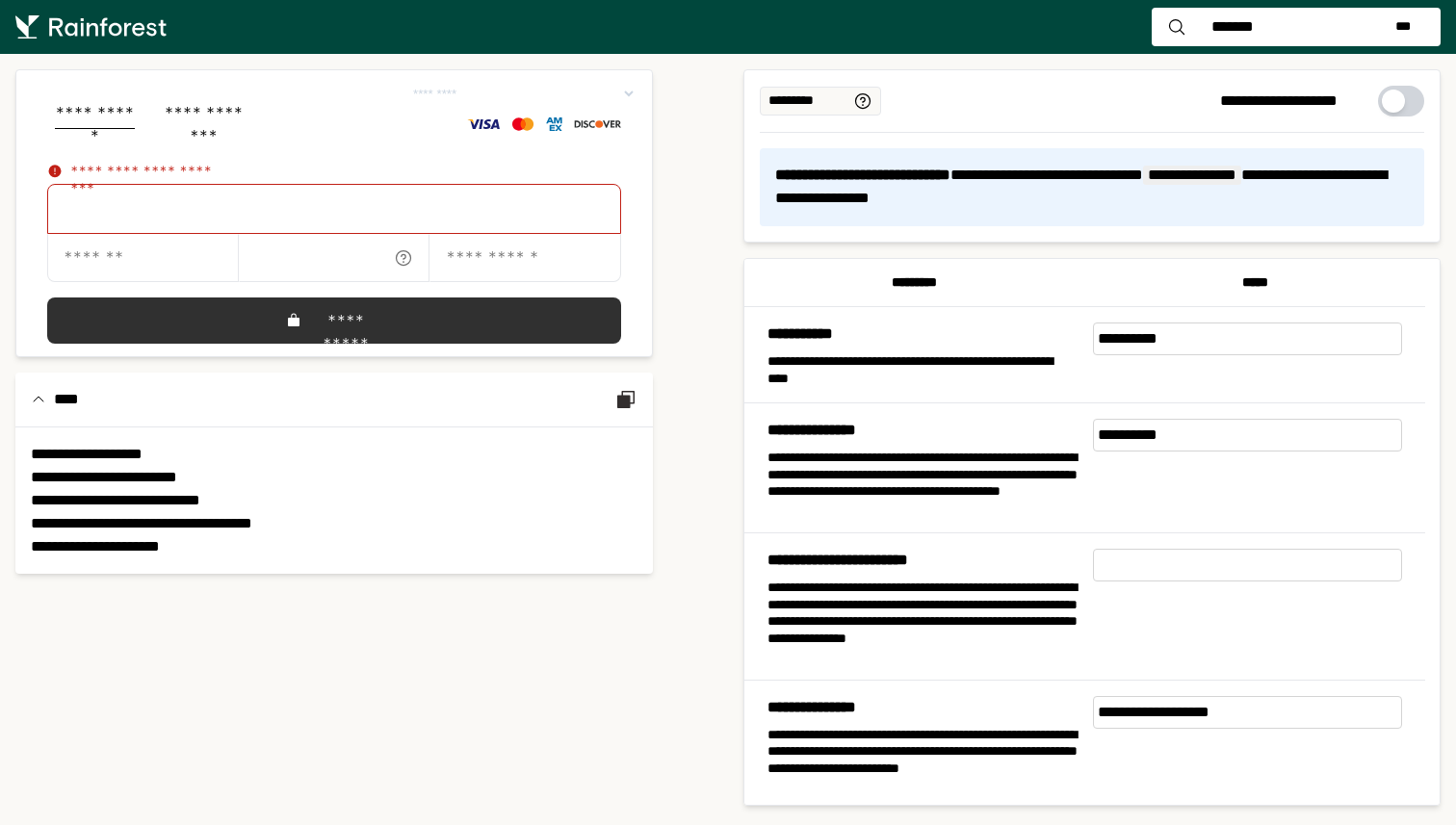 click on "**********" at bounding box center [1248, 712] 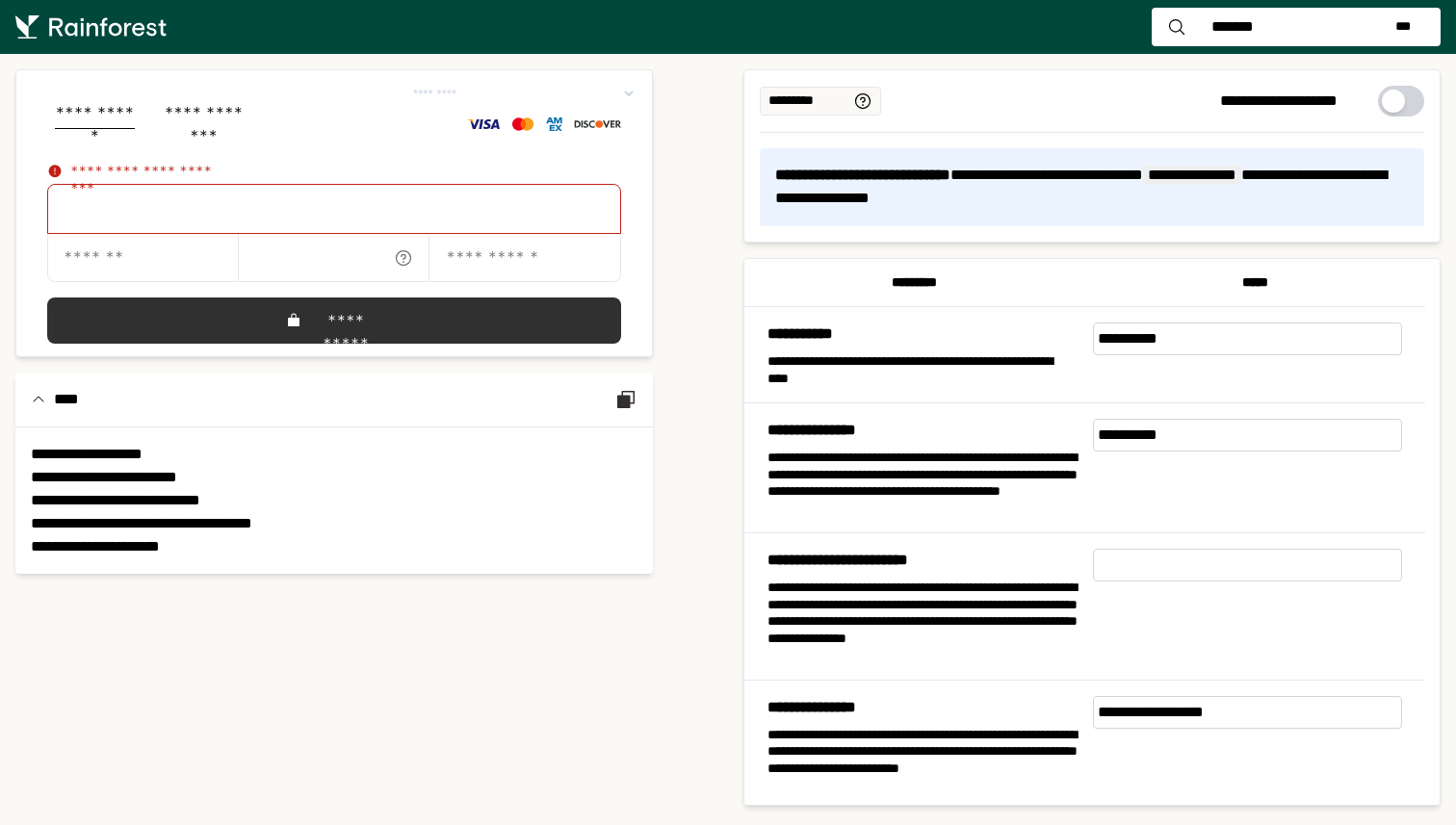click at bounding box center (1256, 606) 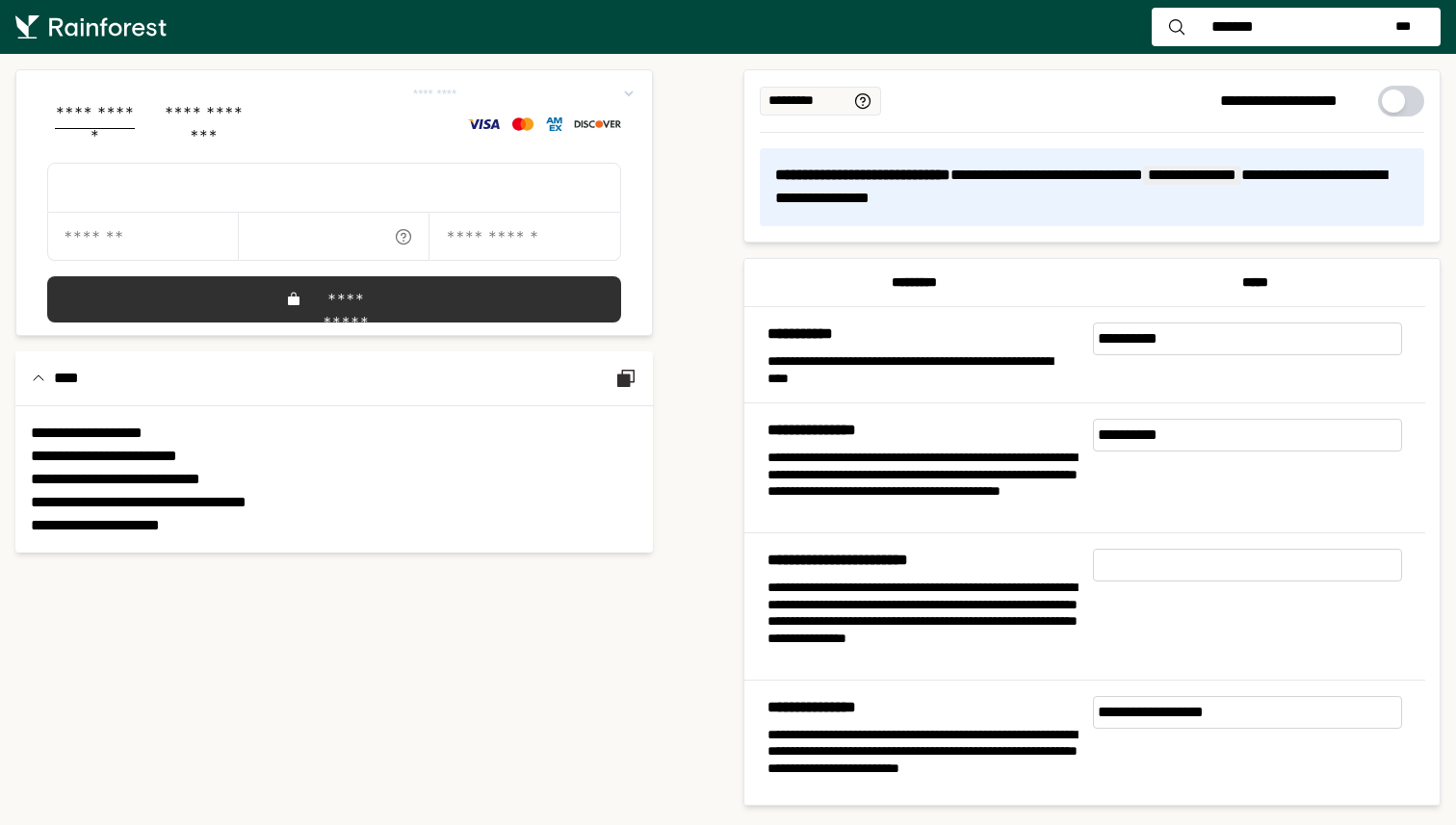 drag, startPoint x: 1179, startPoint y: 716, endPoint x: 1006, endPoint y: 713, distance: 173.02601 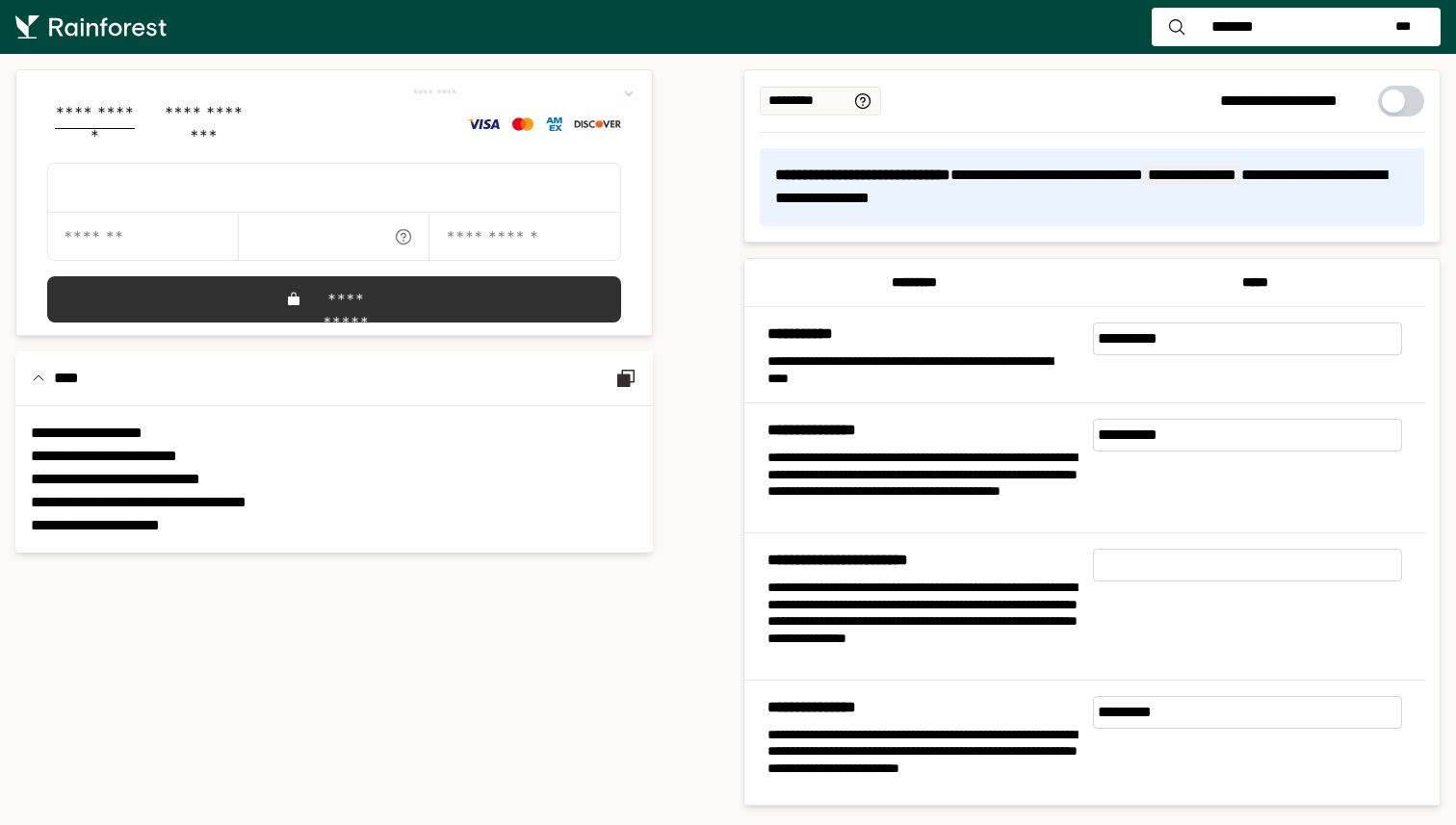 click at bounding box center (1256, 606) 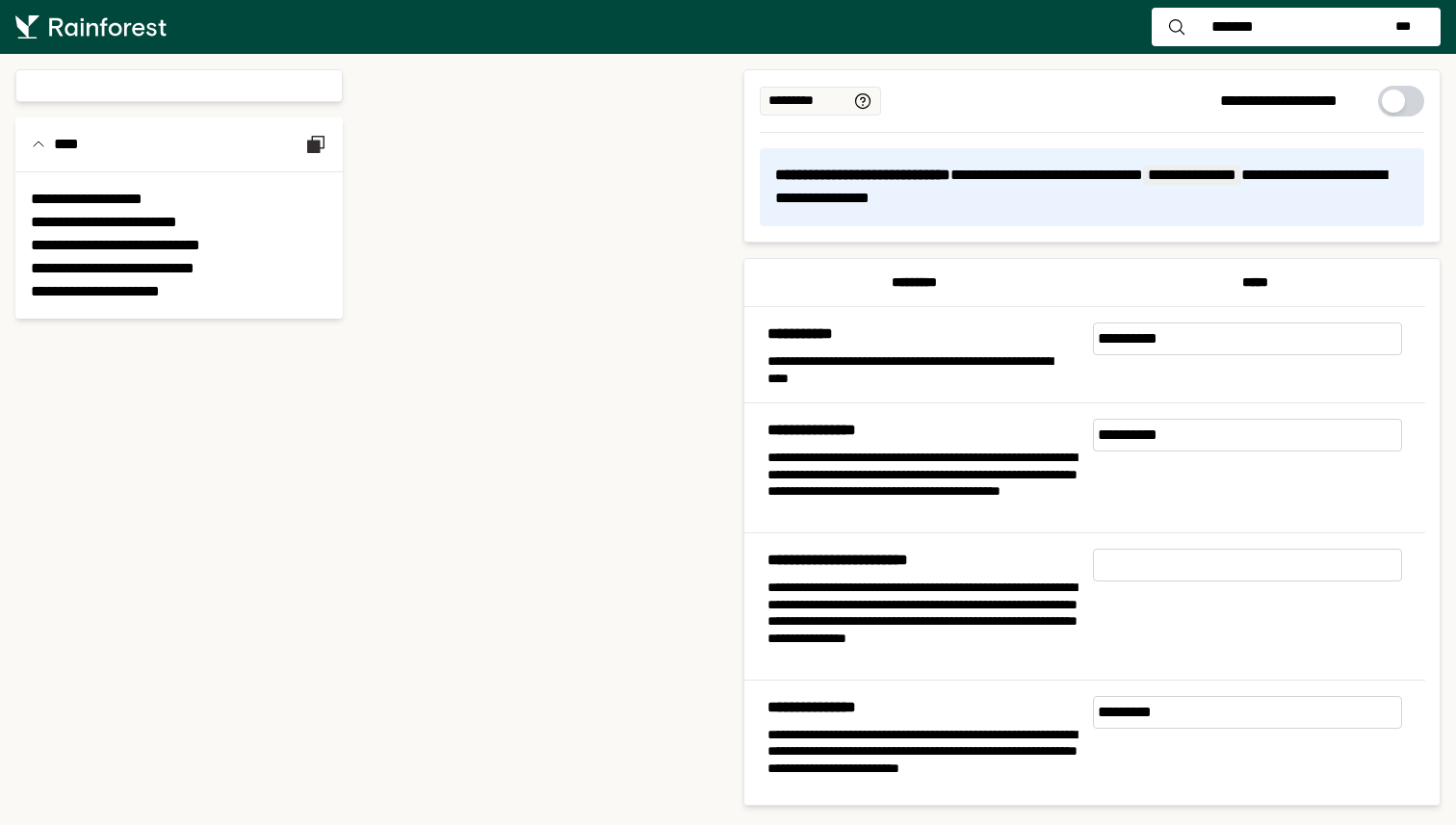 click on "*********" at bounding box center (1248, 712) 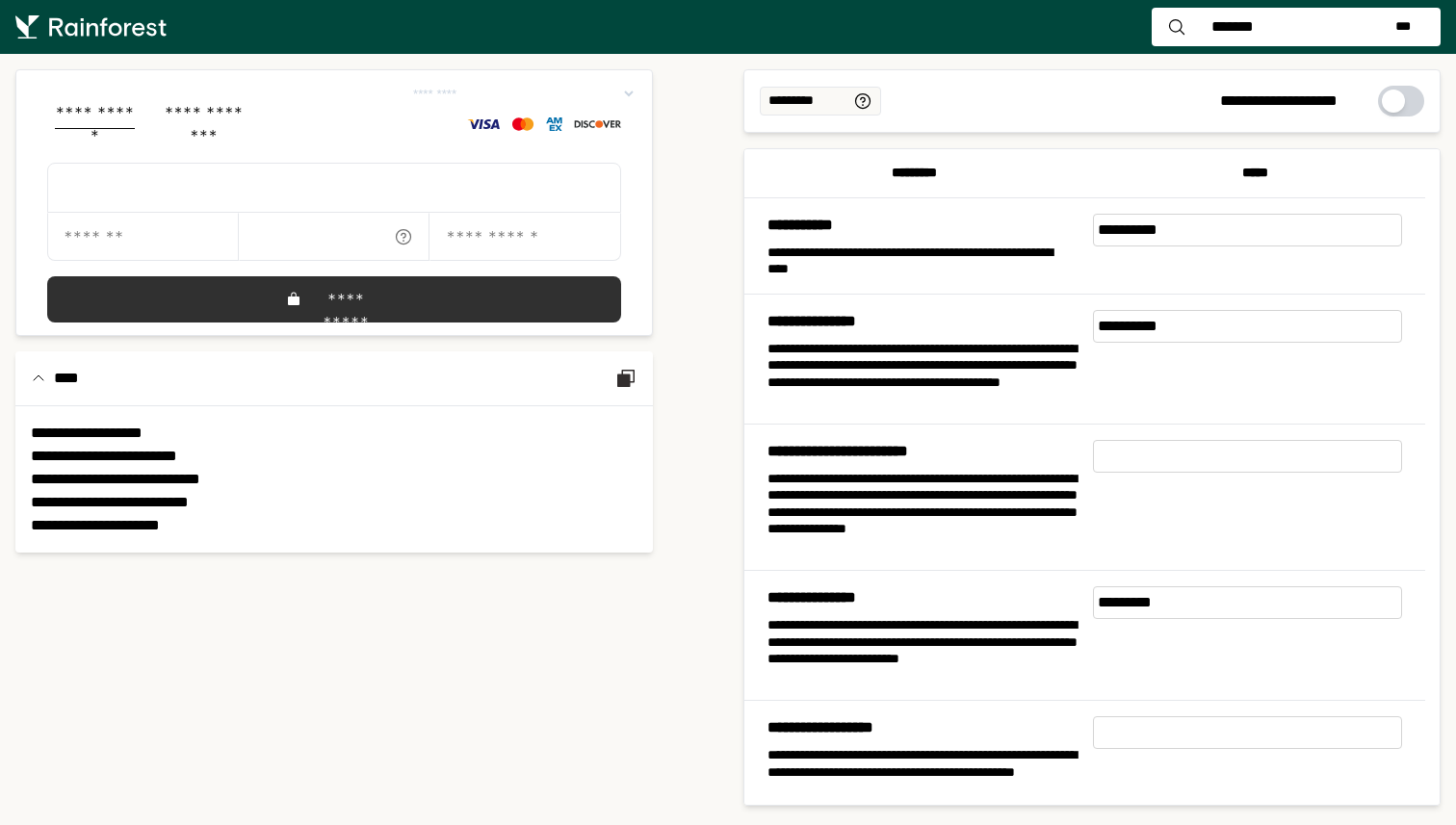 click on "**********" at bounding box center (923, 651) 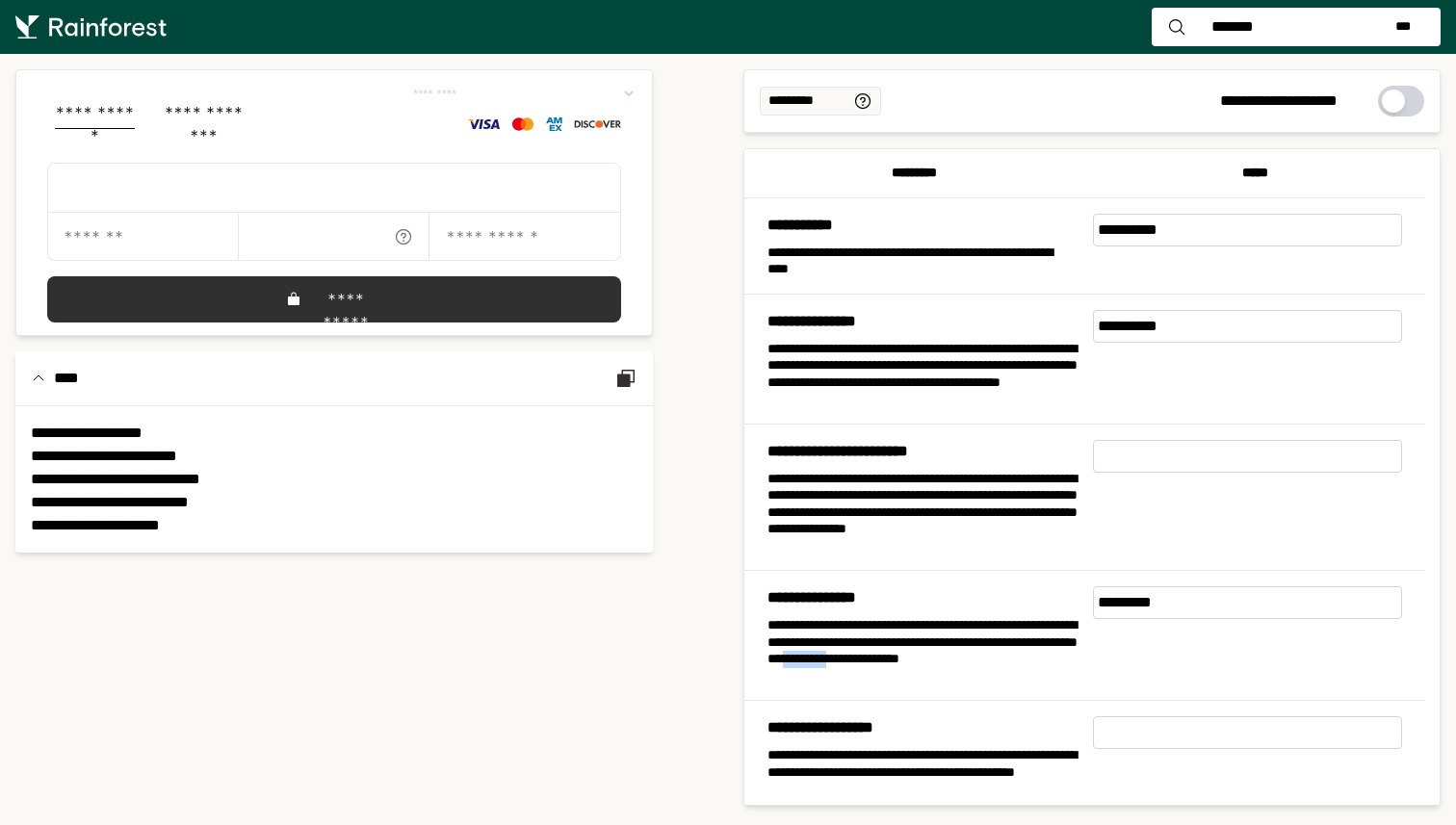 click on "**********" at bounding box center (923, 651) 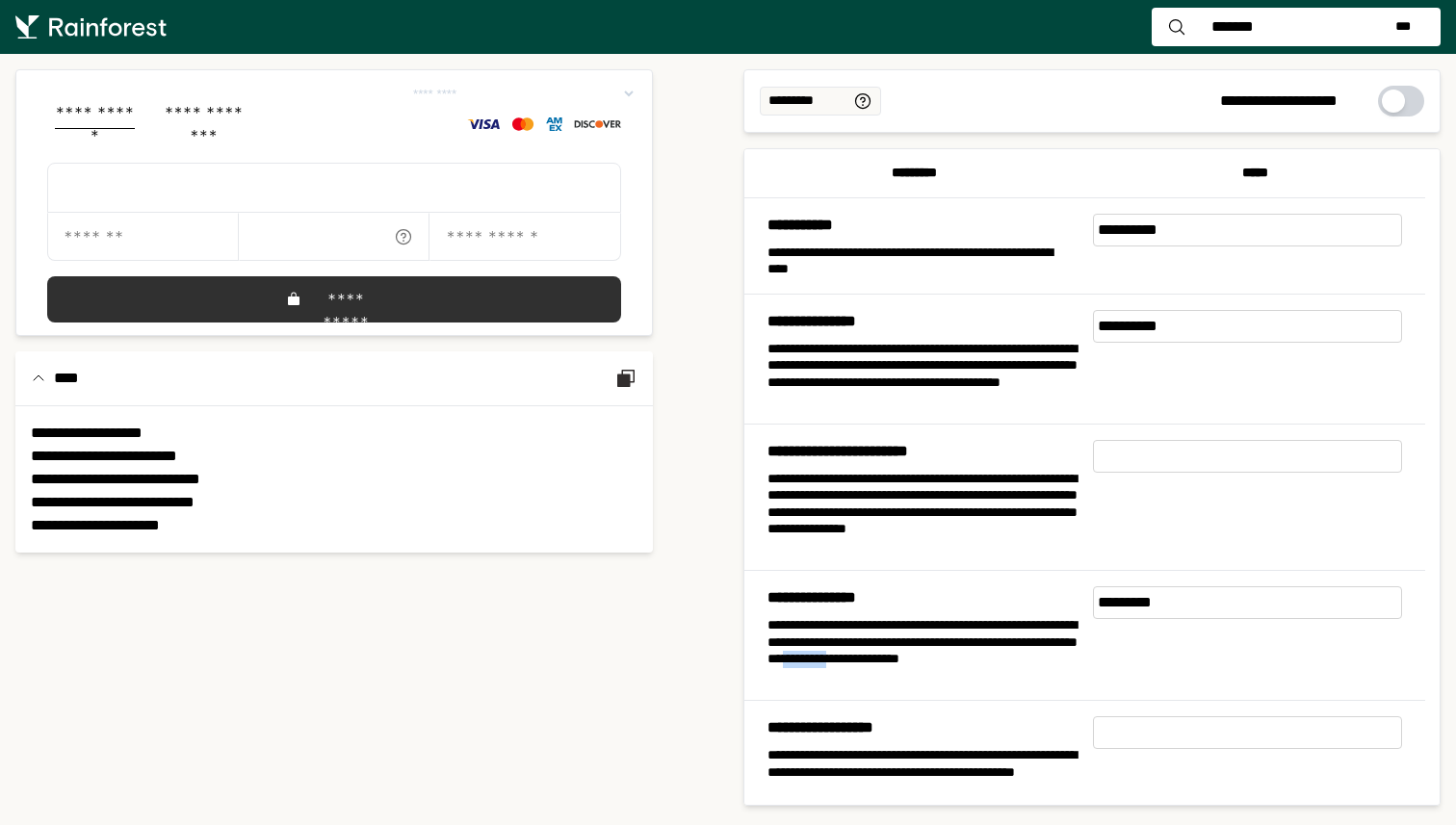 copy on "*********" 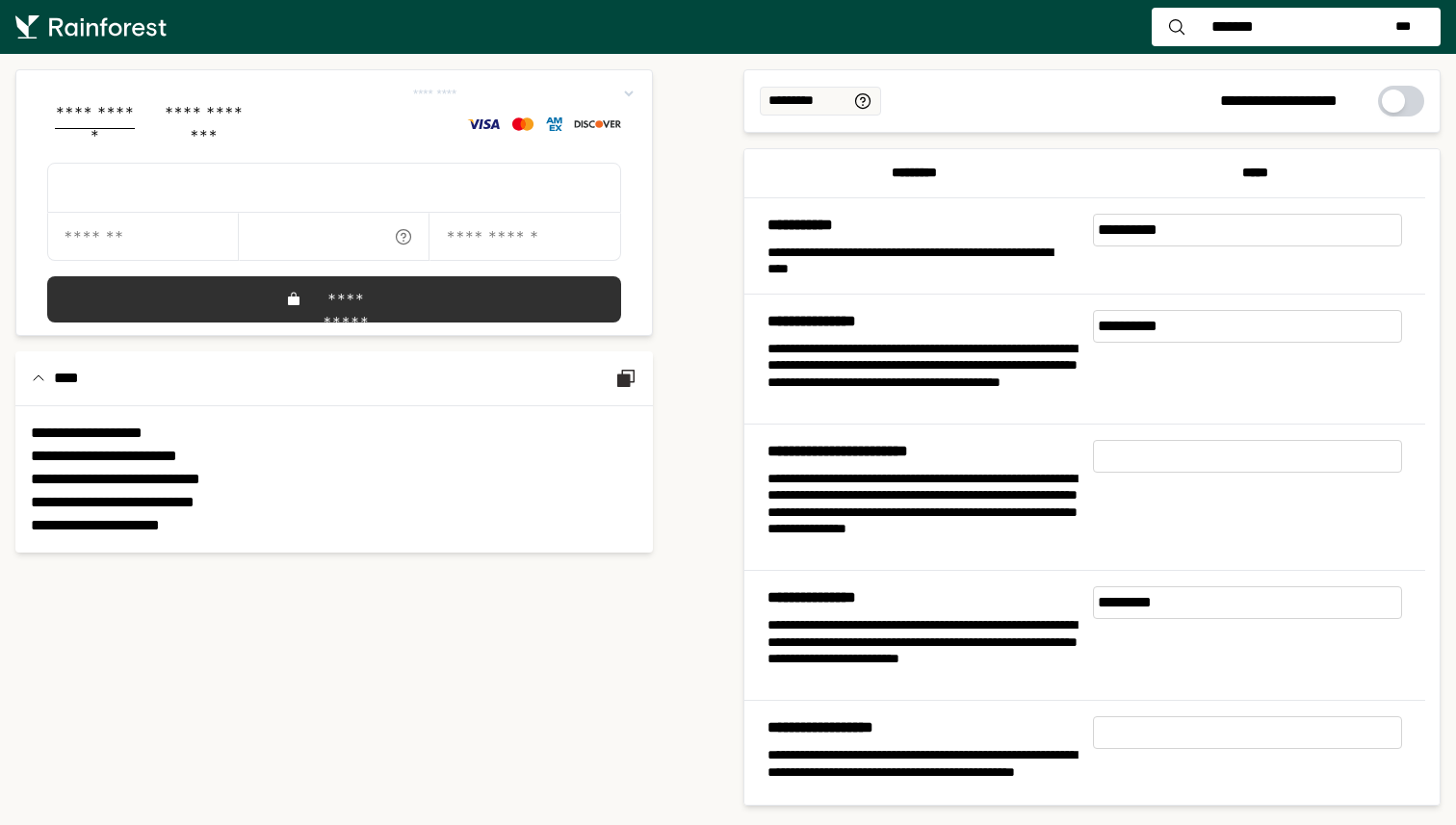 click on "*********" at bounding box center [1248, 603] 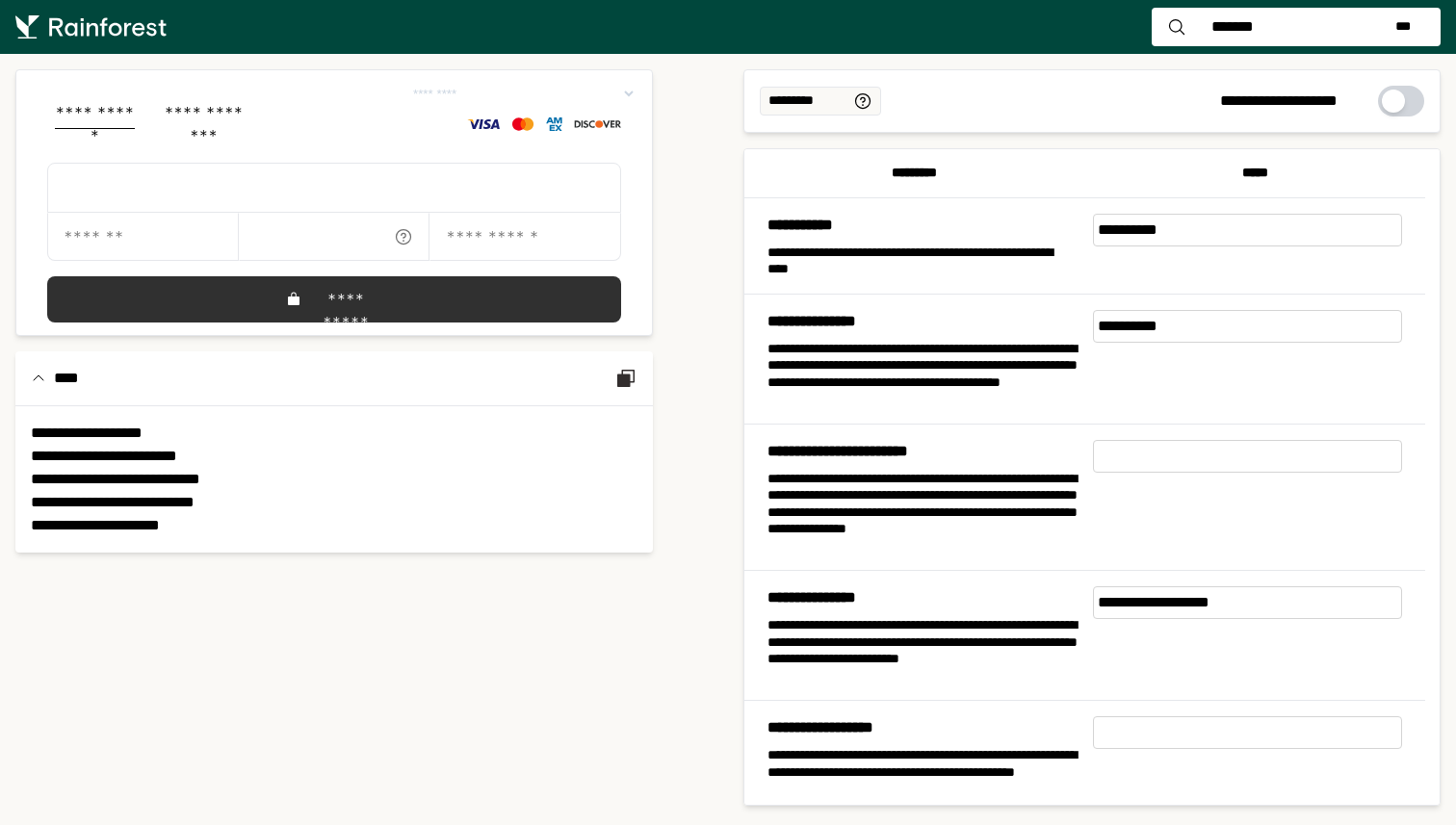 drag, startPoint x: 1184, startPoint y: 598, endPoint x: 1196, endPoint y: 593, distance: 13 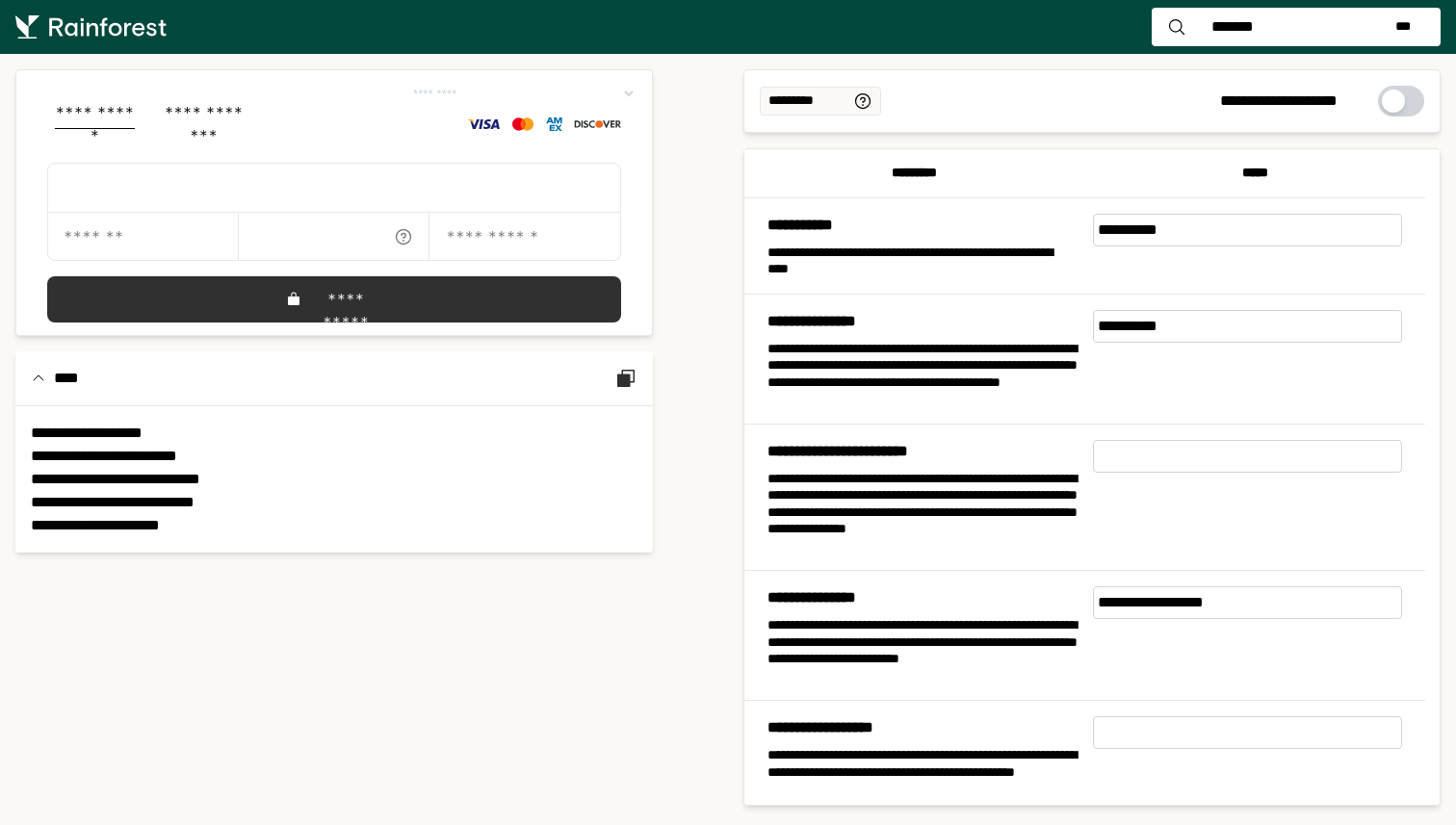 click on "**********" at bounding box center (1248, 603) 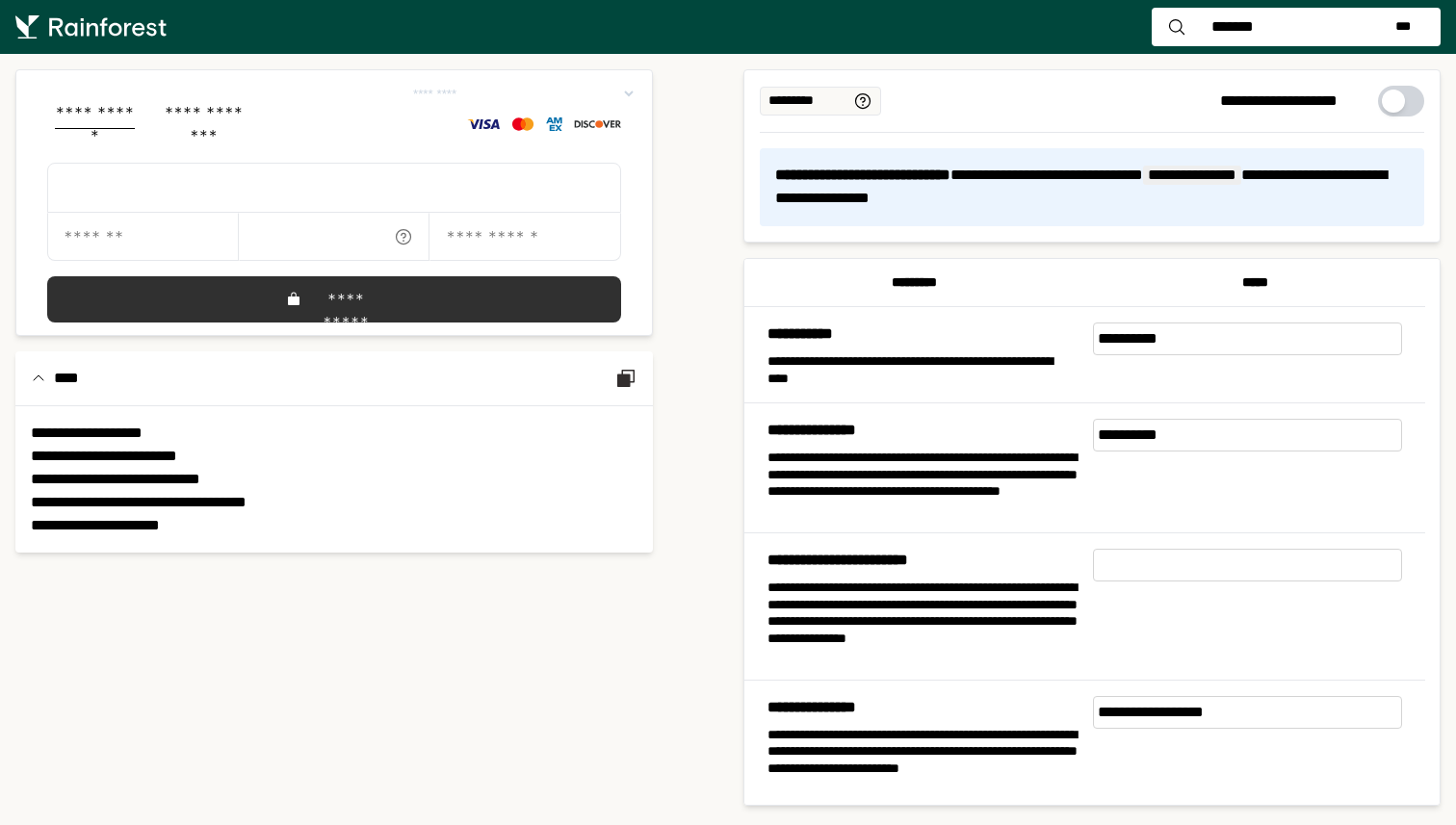 drag, startPoint x: 407, startPoint y: 88, endPoint x: 520, endPoint y: 100, distance: 113.63538 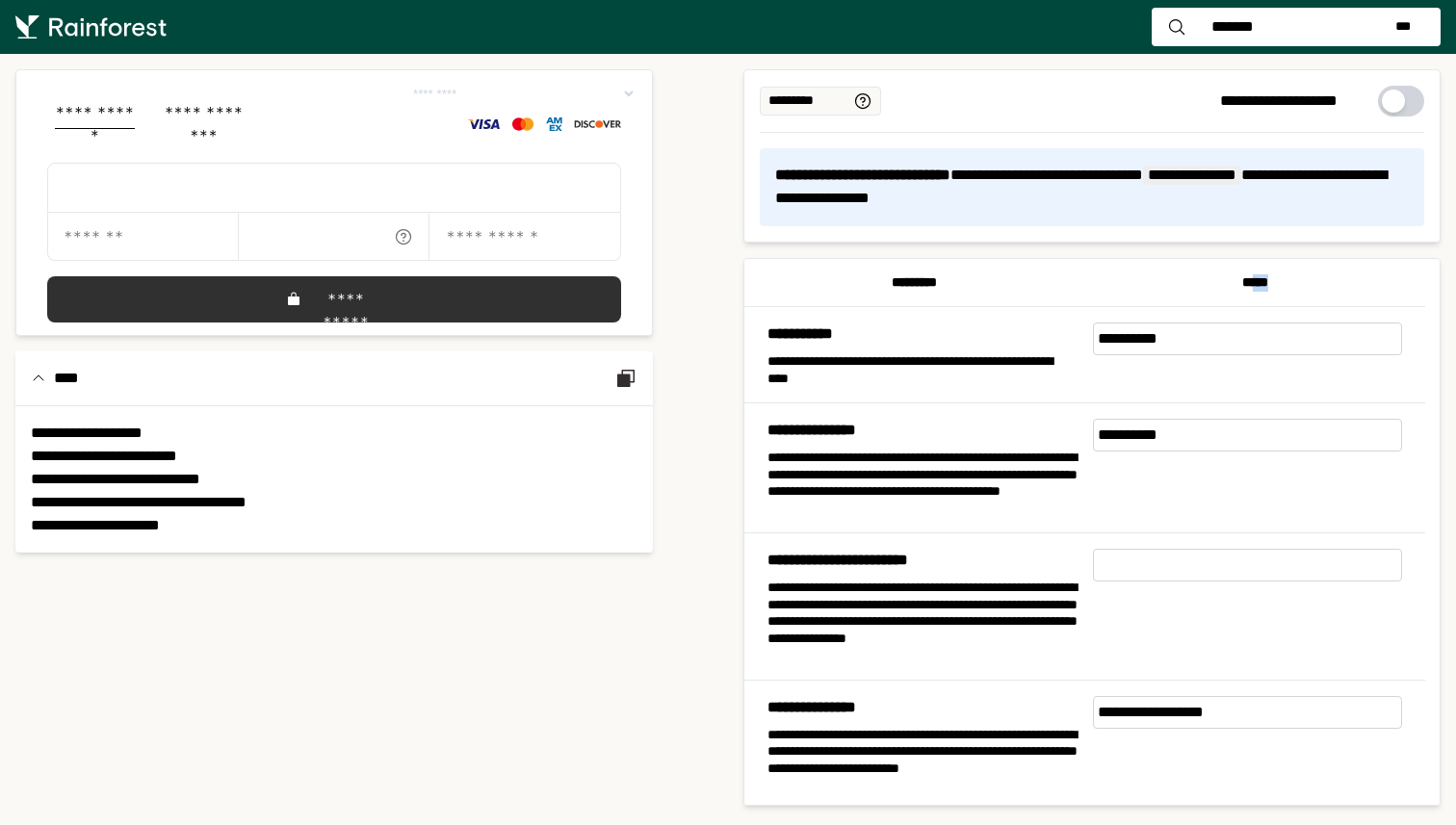 drag, startPoint x: 1279, startPoint y: 288, endPoint x: 1335, endPoint y: 281, distance: 56.435804 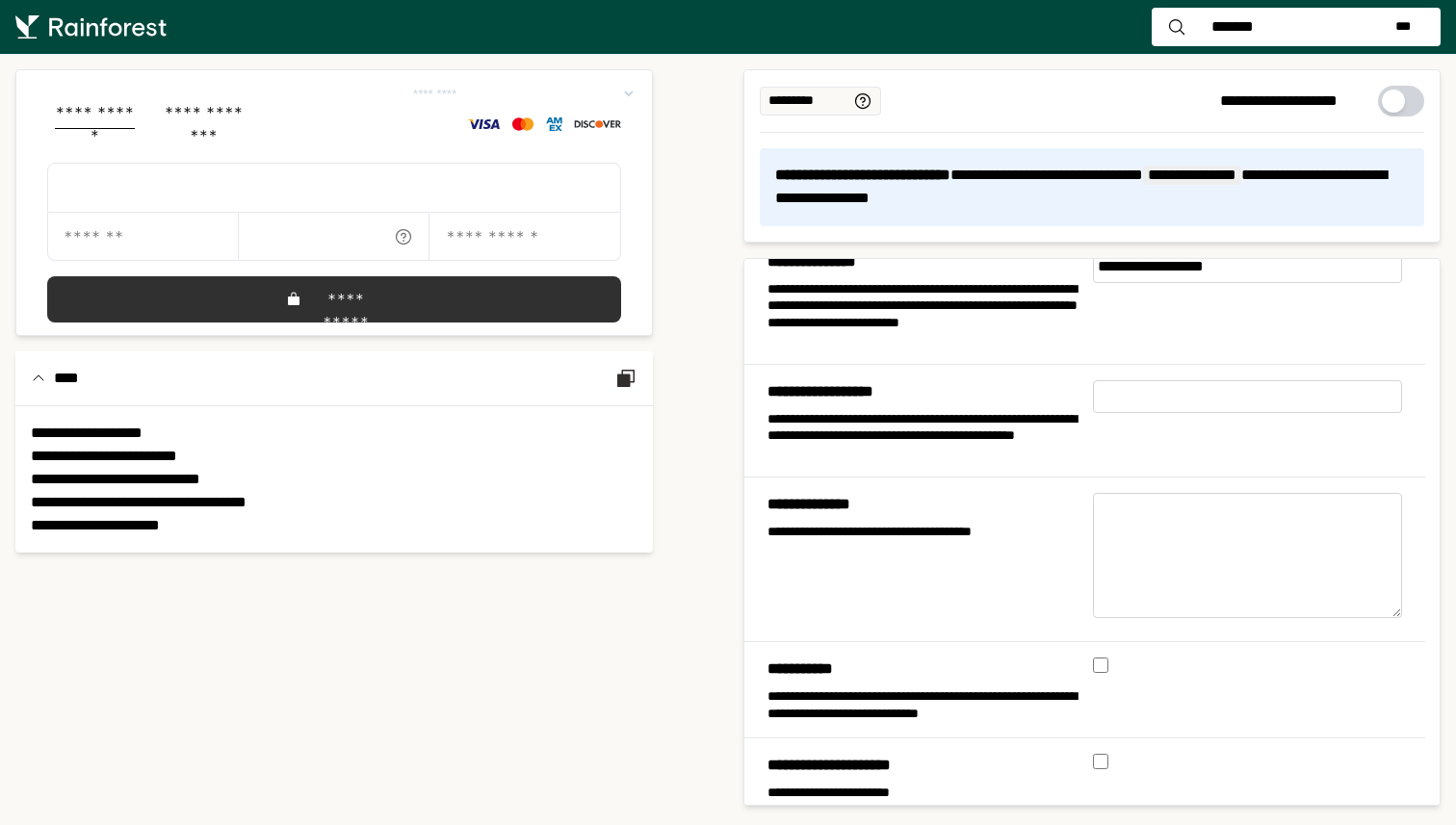 scroll, scrollTop: 505, scrollLeft: 0, axis: vertical 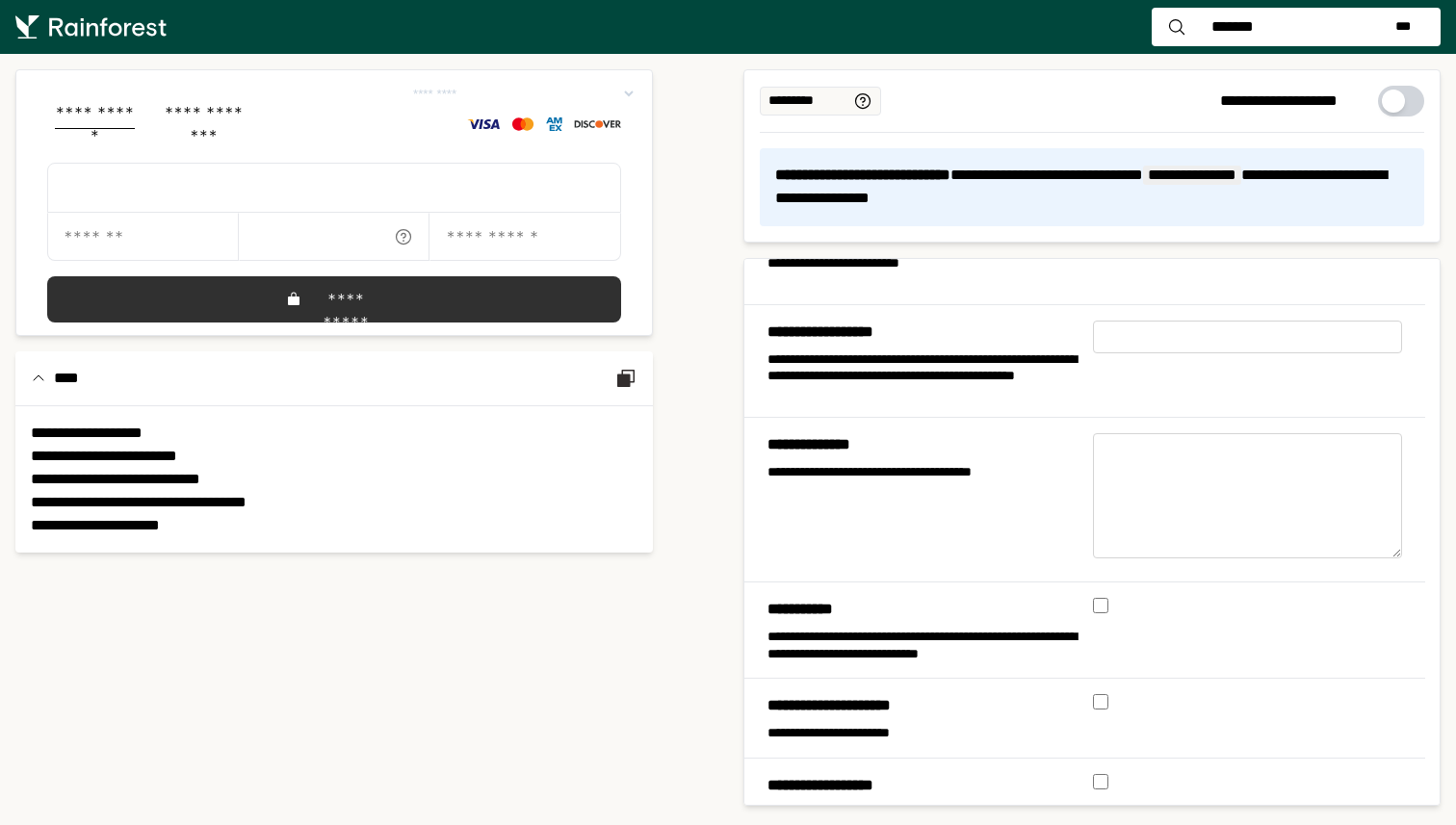 click at bounding box center [1256, 631] 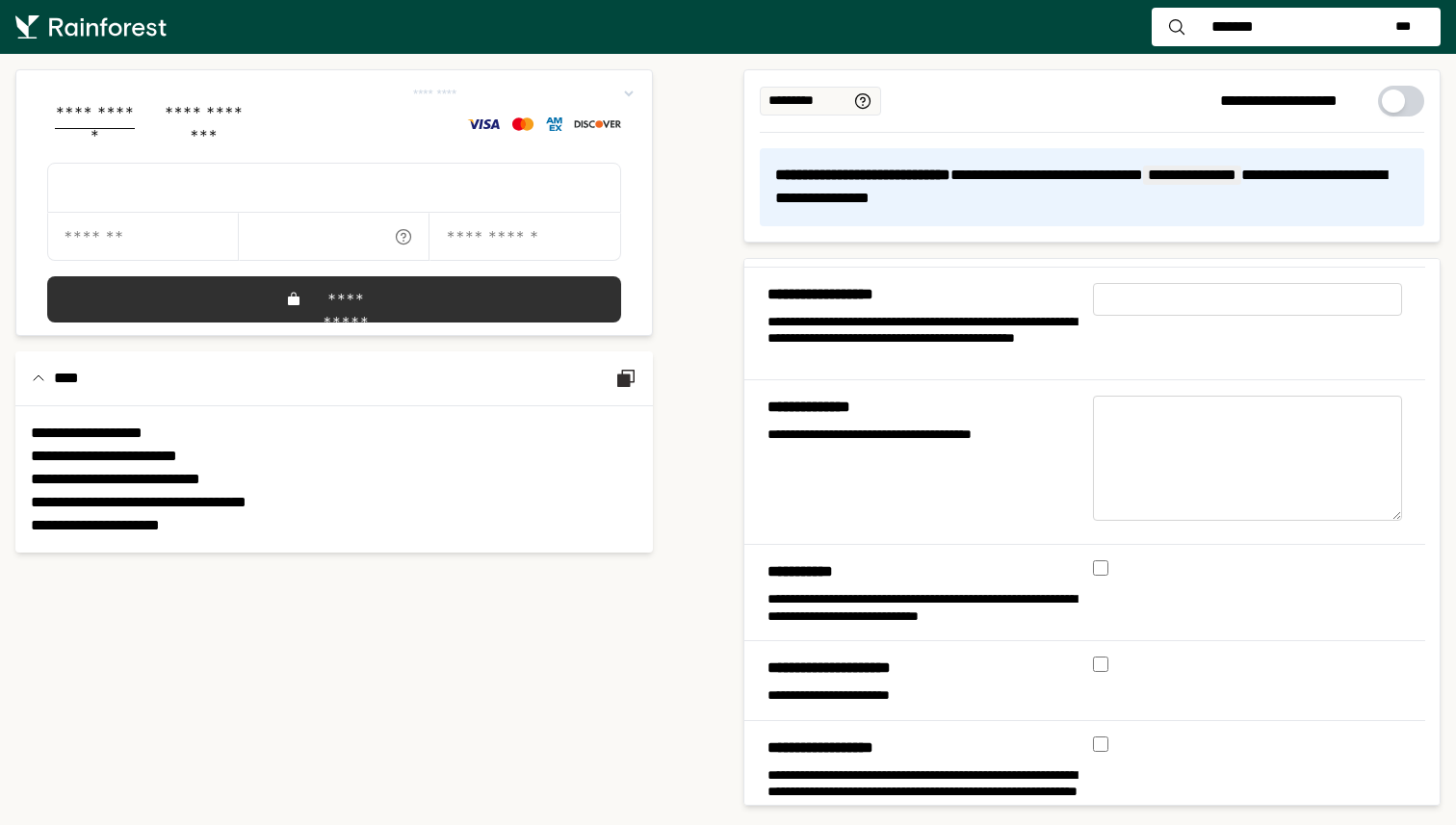 scroll, scrollTop: 544, scrollLeft: 0, axis: vertical 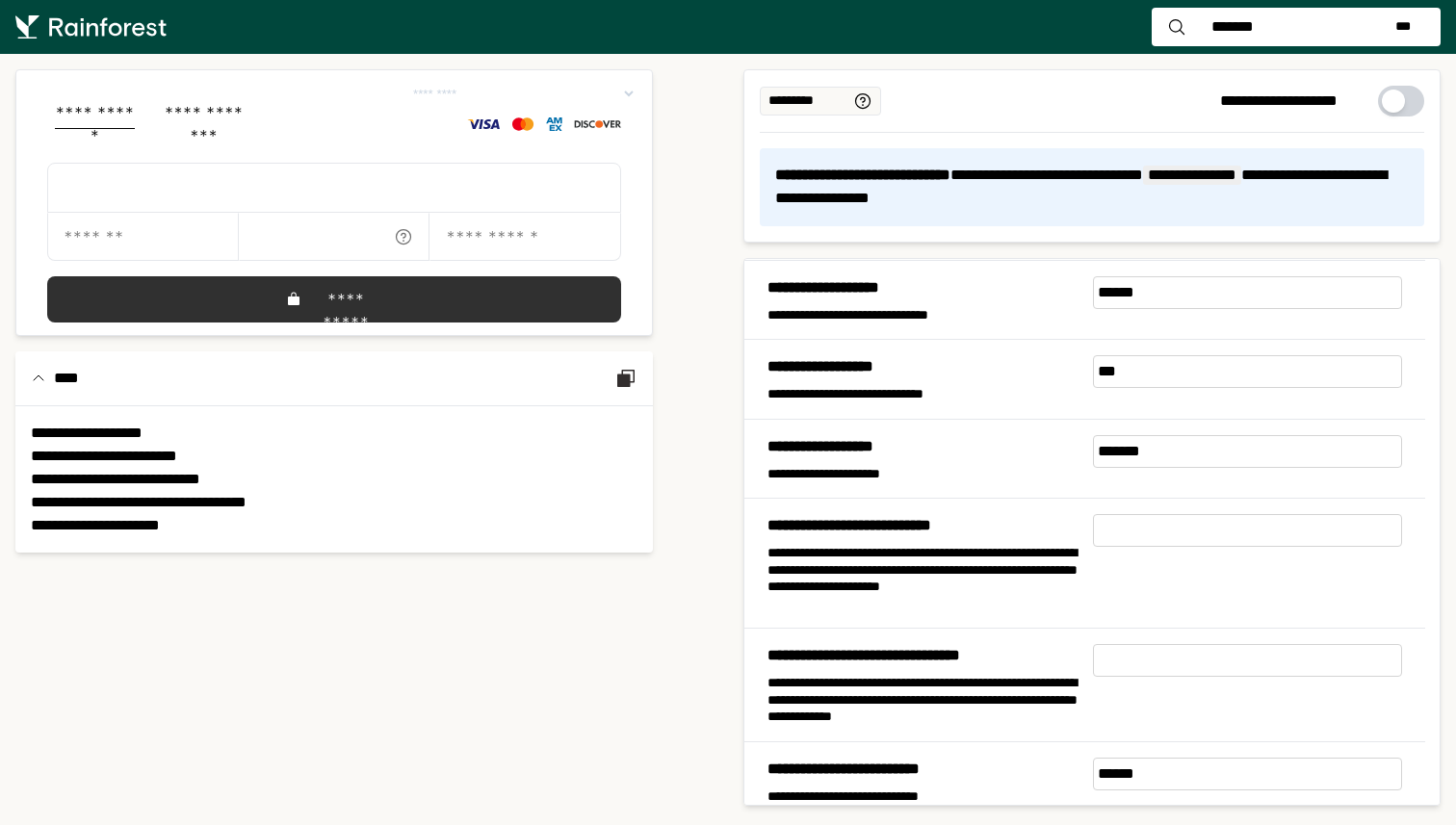 click 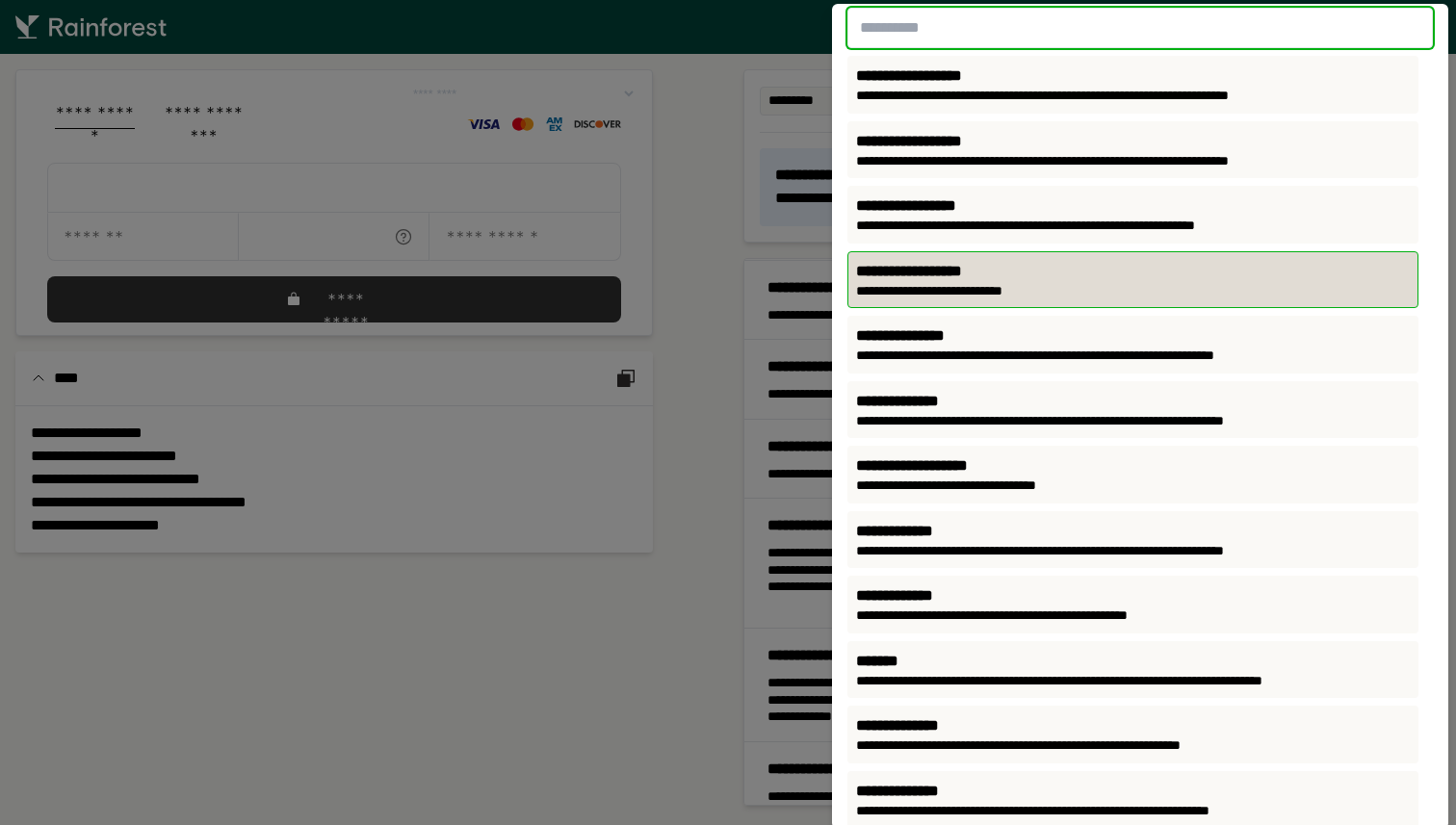 scroll, scrollTop: 26, scrollLeft: 0, axis: vertical 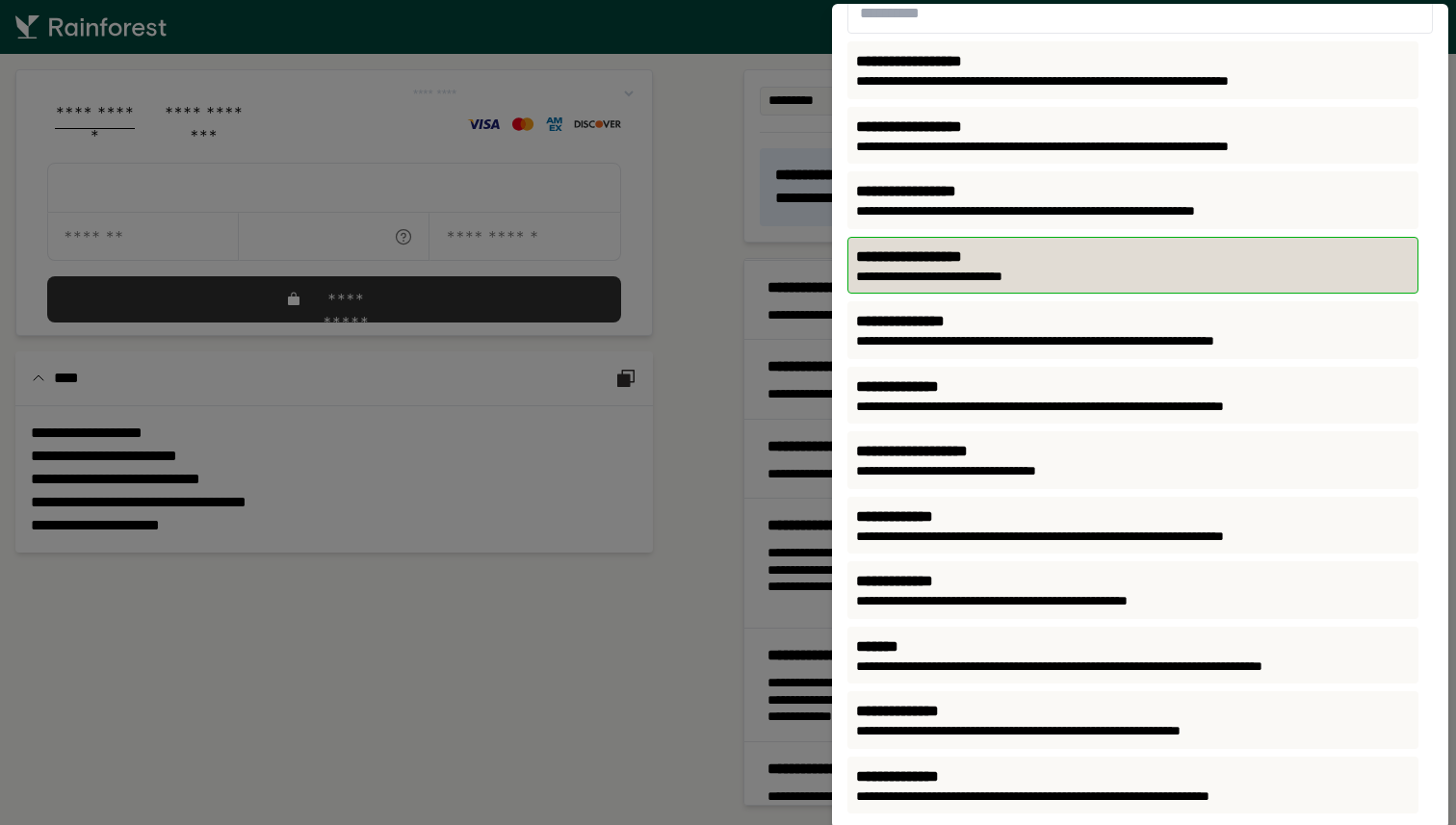 click on "**********" at bounding box center [1140, 416] 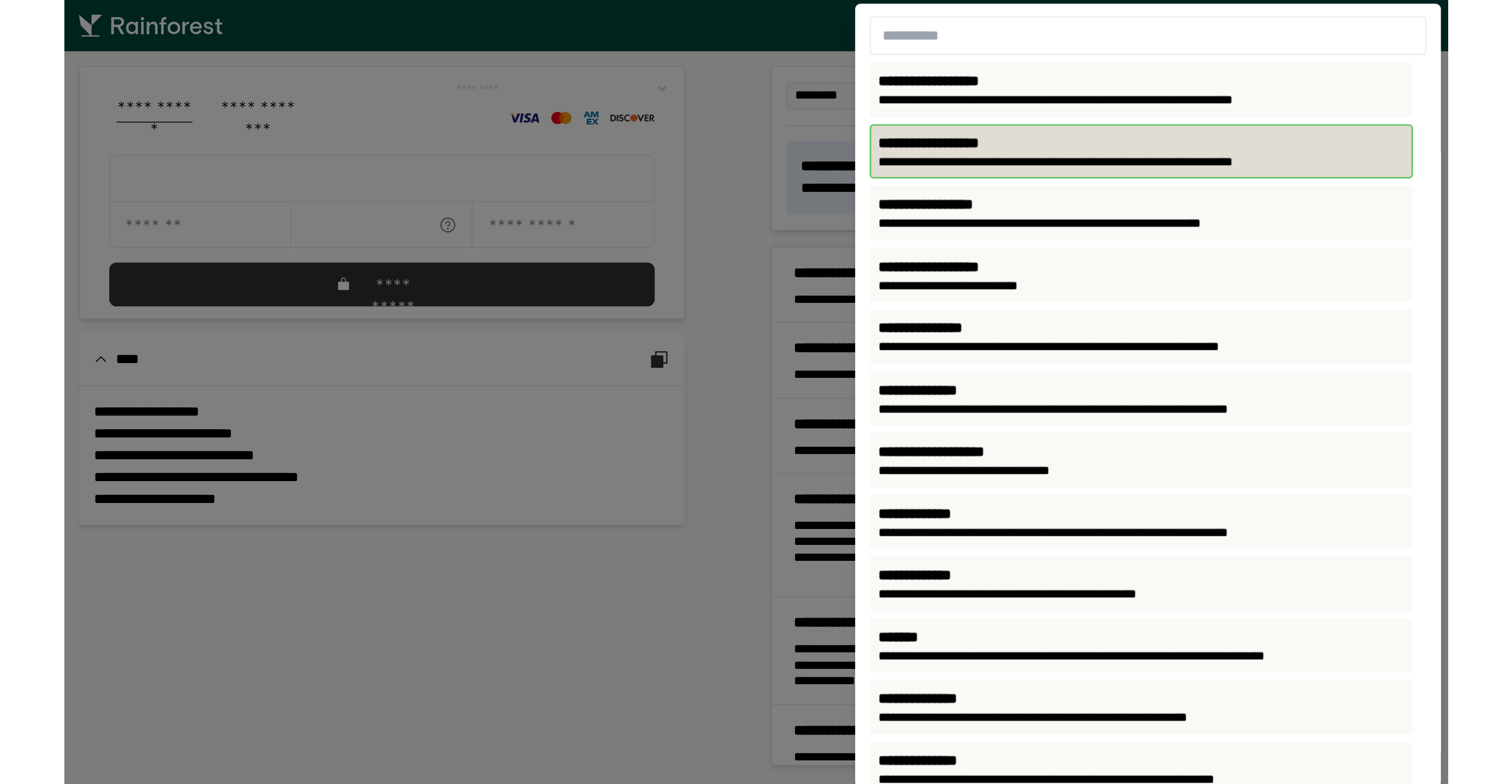 scroll, scrollTop: 0, scrollLeft: 0, axis: both 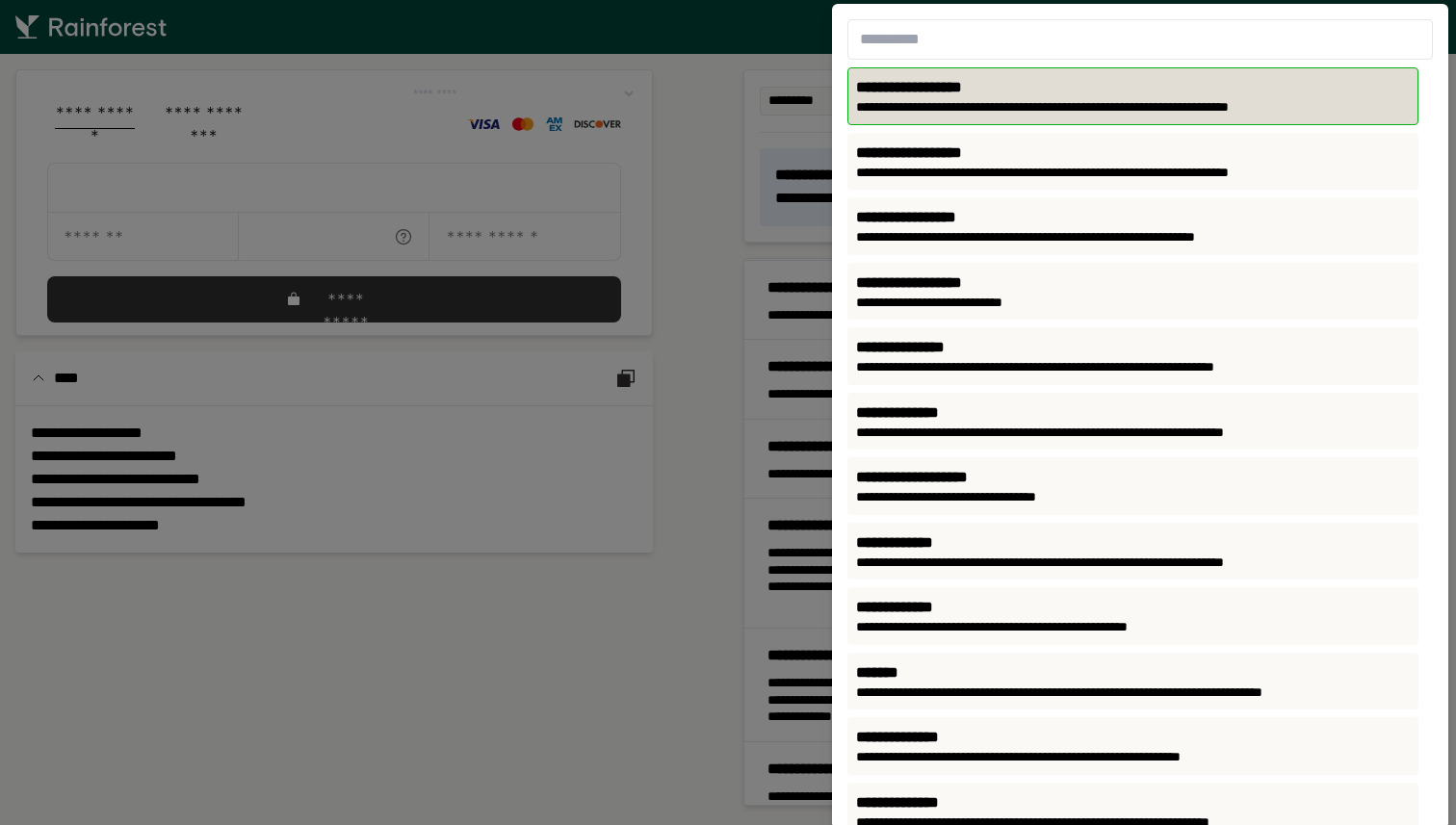click on "**********" at bounding box center [1140, 416] 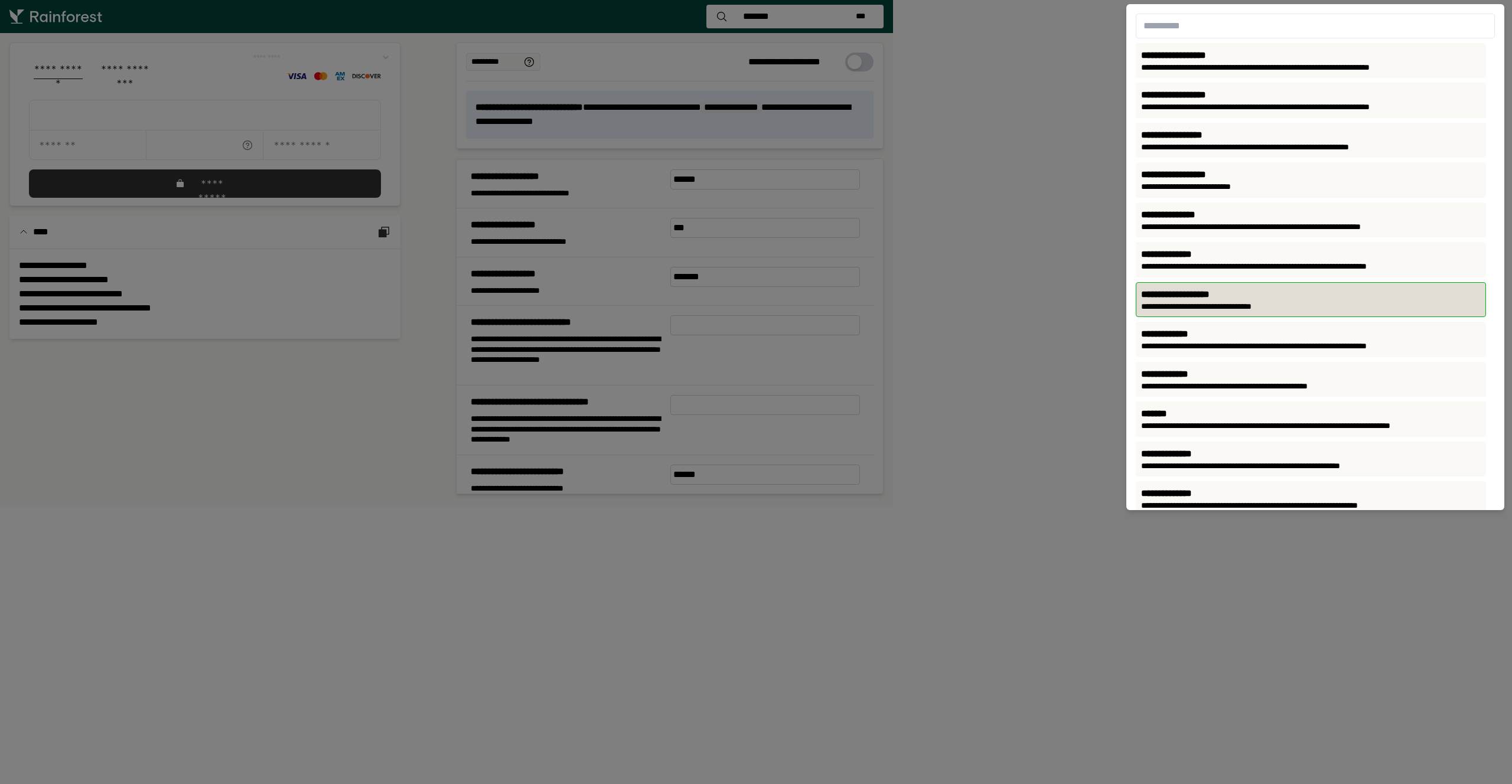 scroll, scrollTop: 716, scrollLeft: 0, axis: vertical 